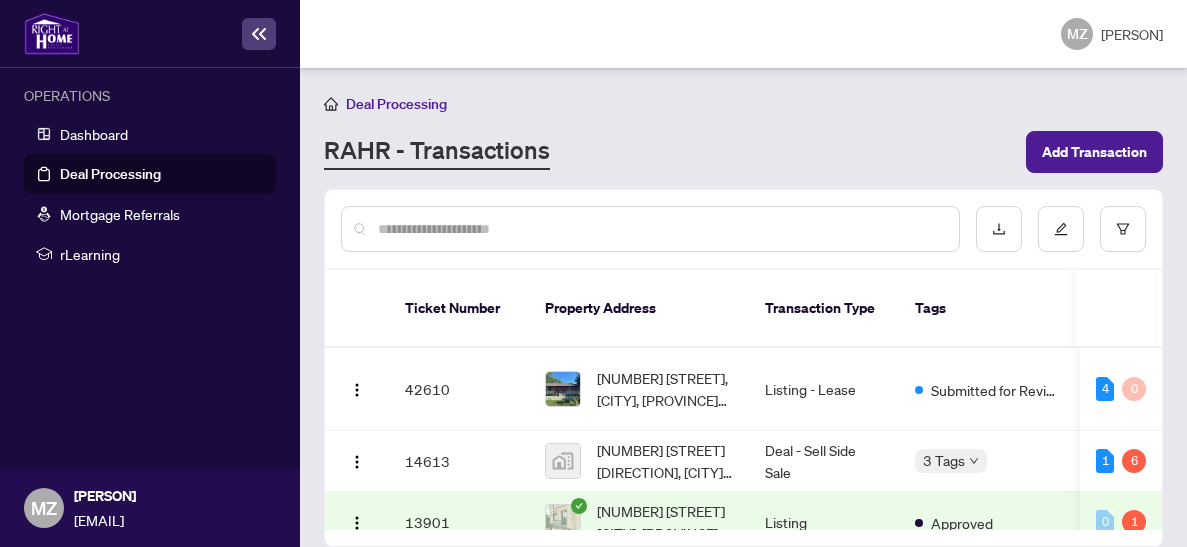 scroll, scrollTop: 0, scrollLeft: 0, axis: both 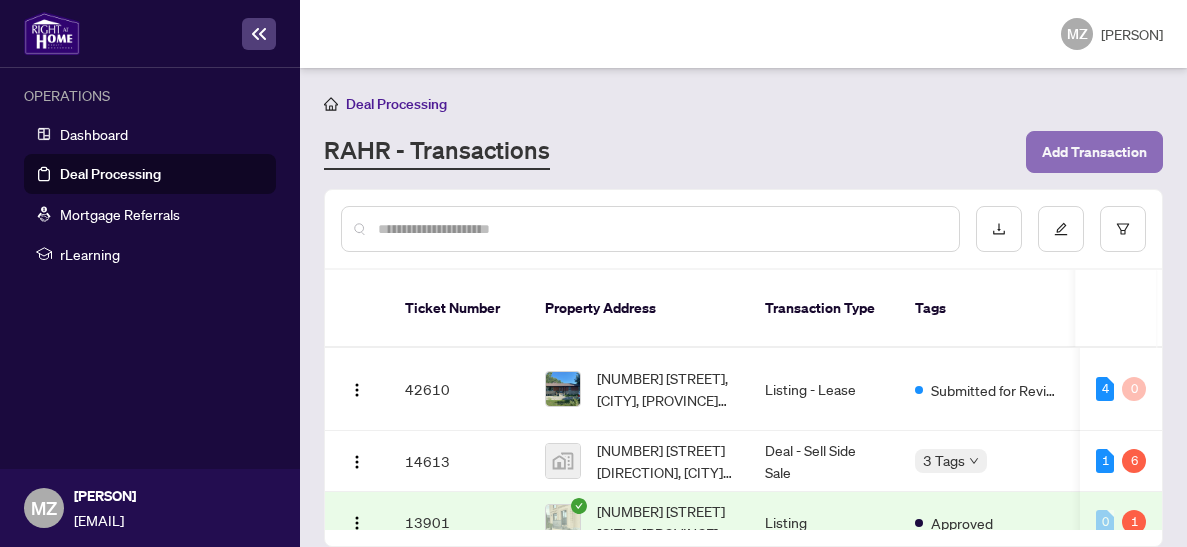 click on "Add Transaction" at bounding box center (1094, 152) 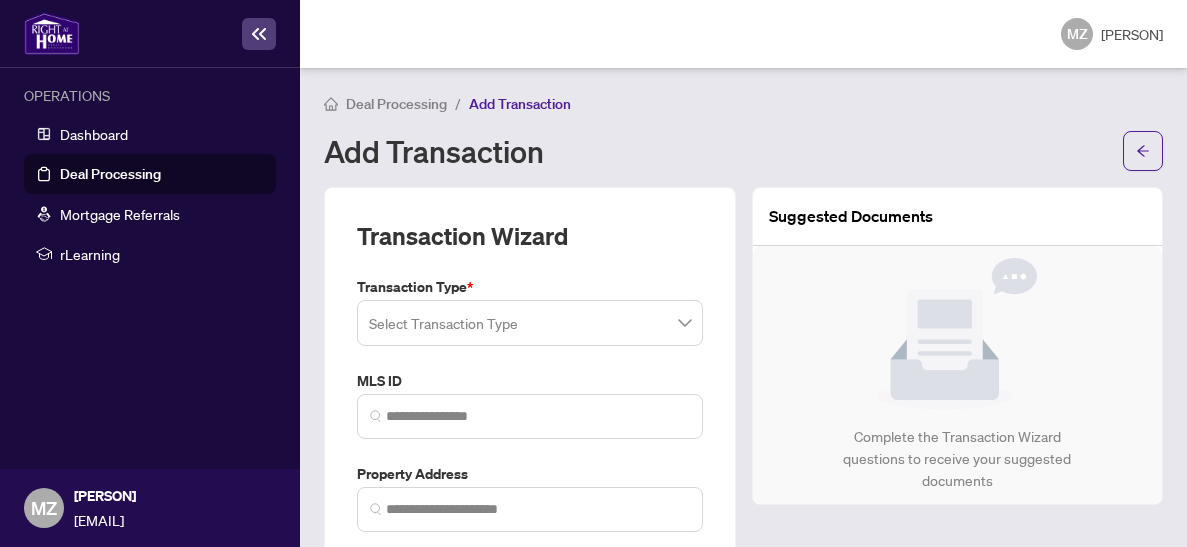 click at bounding box center [530, 323] 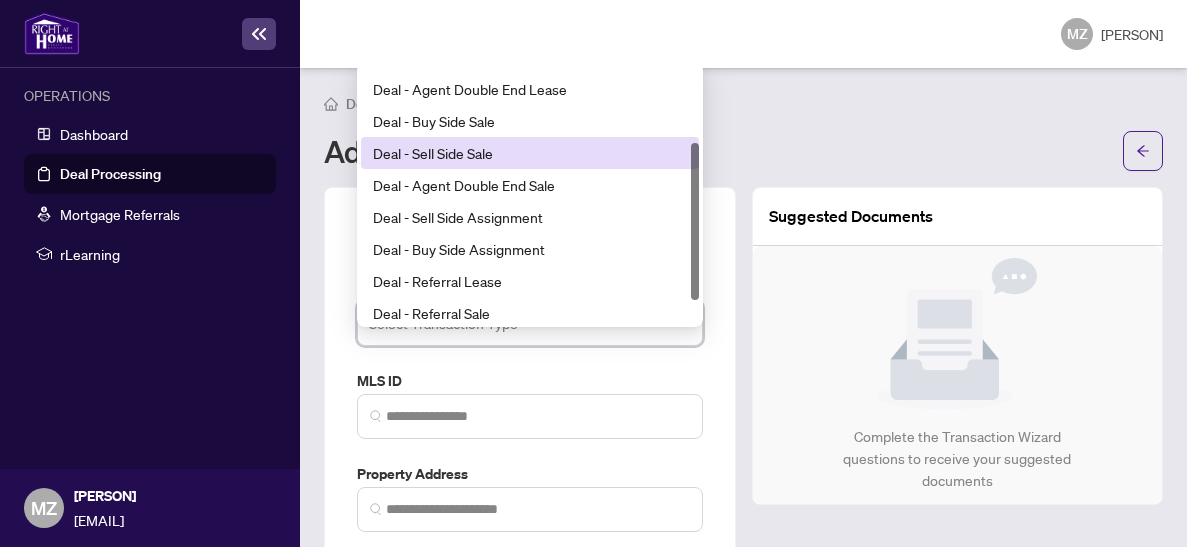 scroll, scrollTop: 123, scrollLeft: 0, axis: vertical 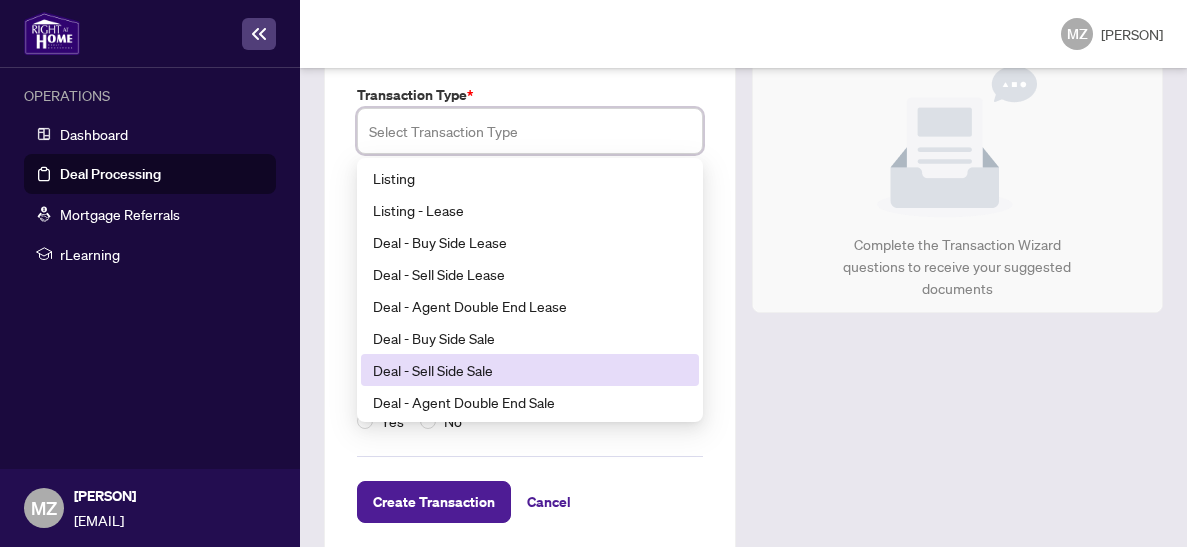 click on "Deal - Sell Side Lease" at bounding box center [530, 274] 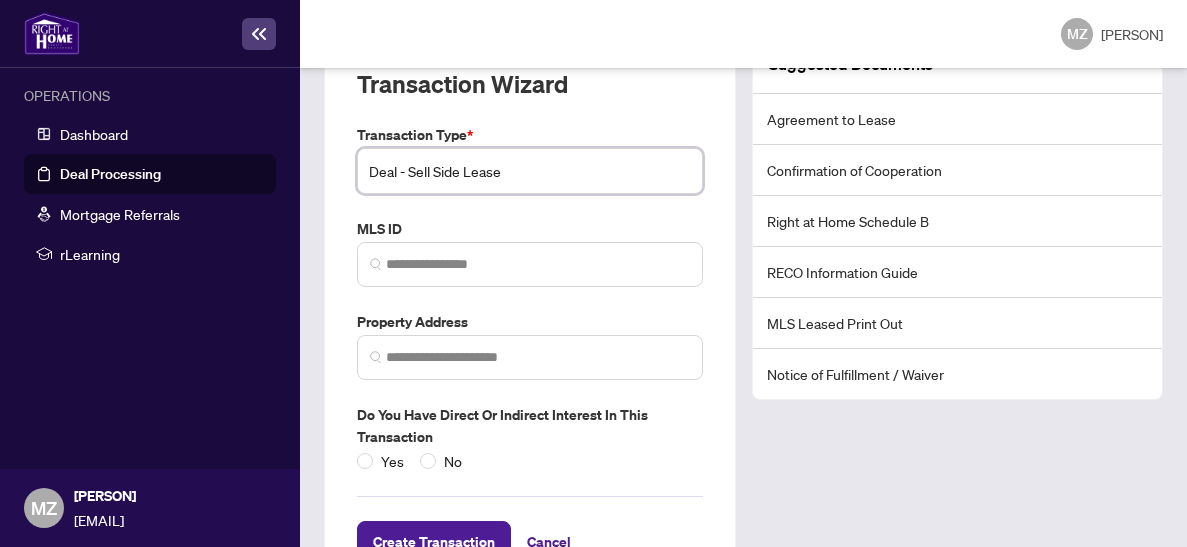 scroll, scrollTop: 153, scrollLeft: 0, axis: vertical 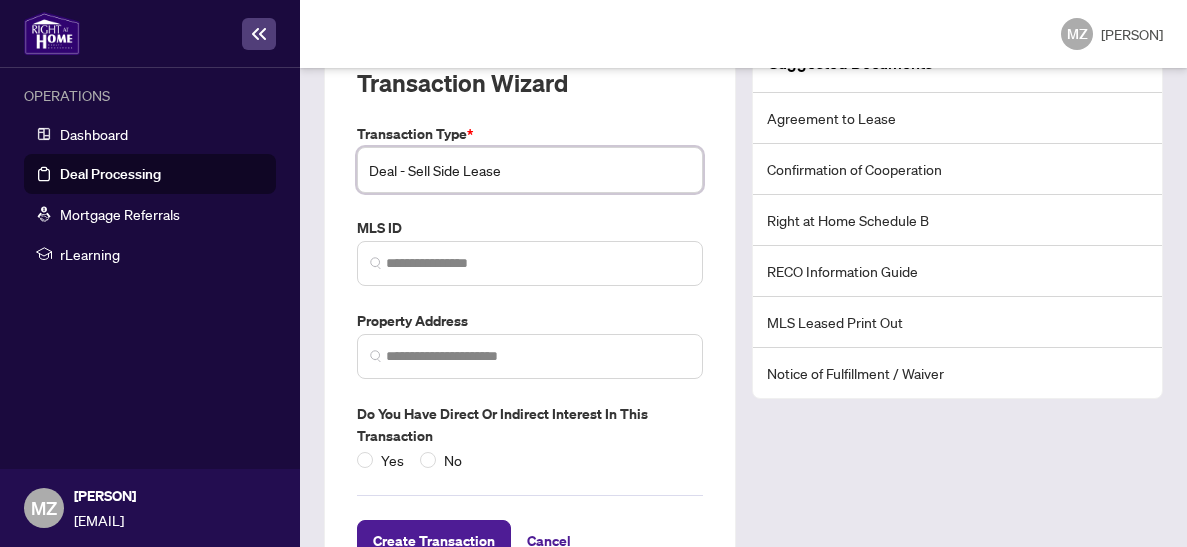 click on "Deal - Sell Side Lease" at bounding box center (530, 170) 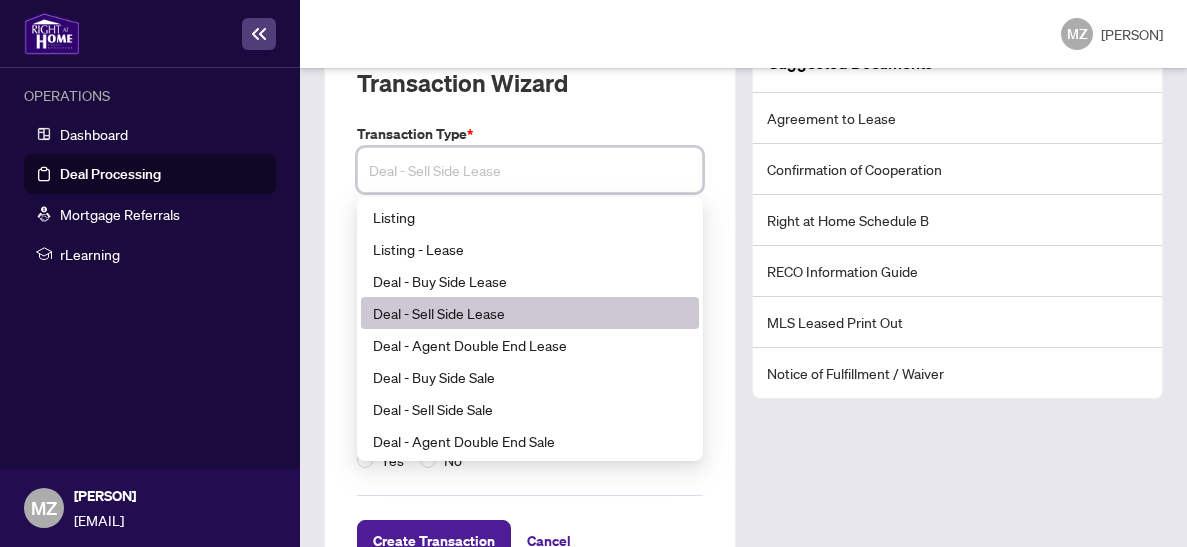 click on "Listing - Lease" at bounding box center [530, 249] 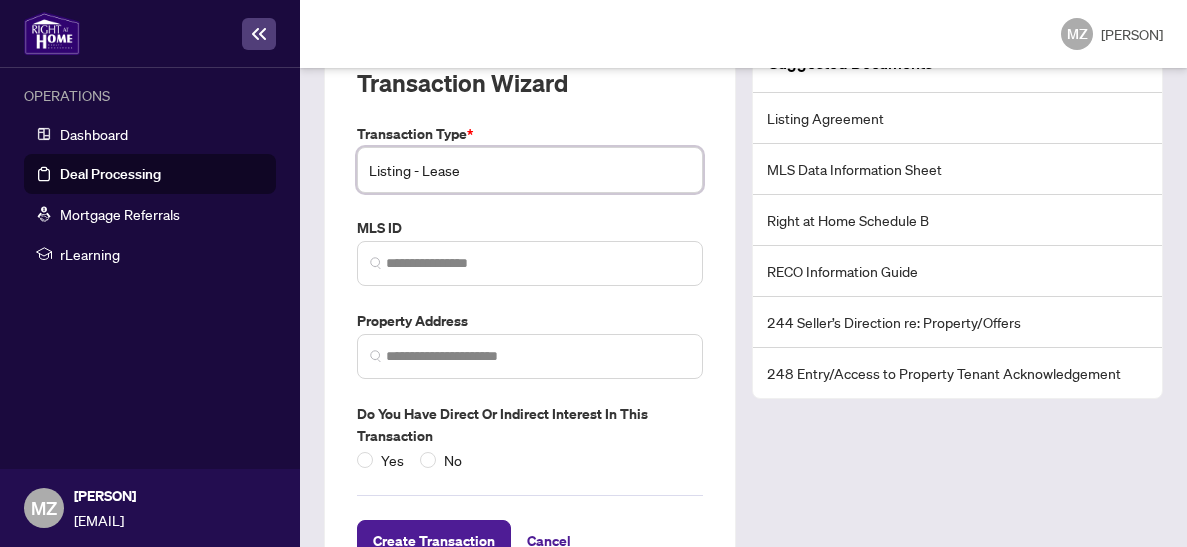 click on "Listing - Lease" at bounding box center [530, 170] 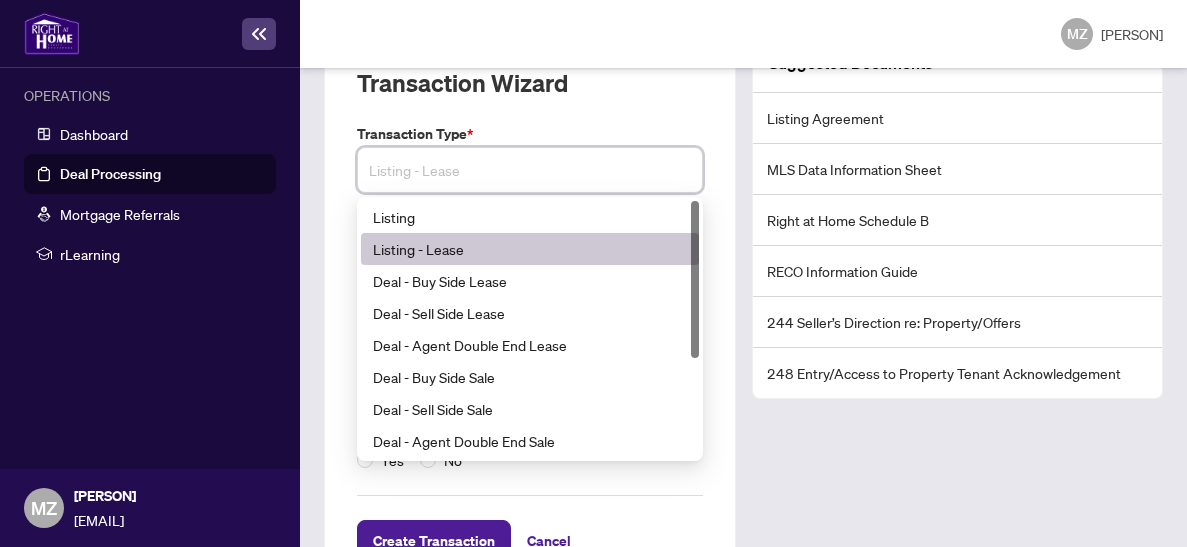 click on "Deal - Agent Double End Lease" at bounding box center [530, 345] 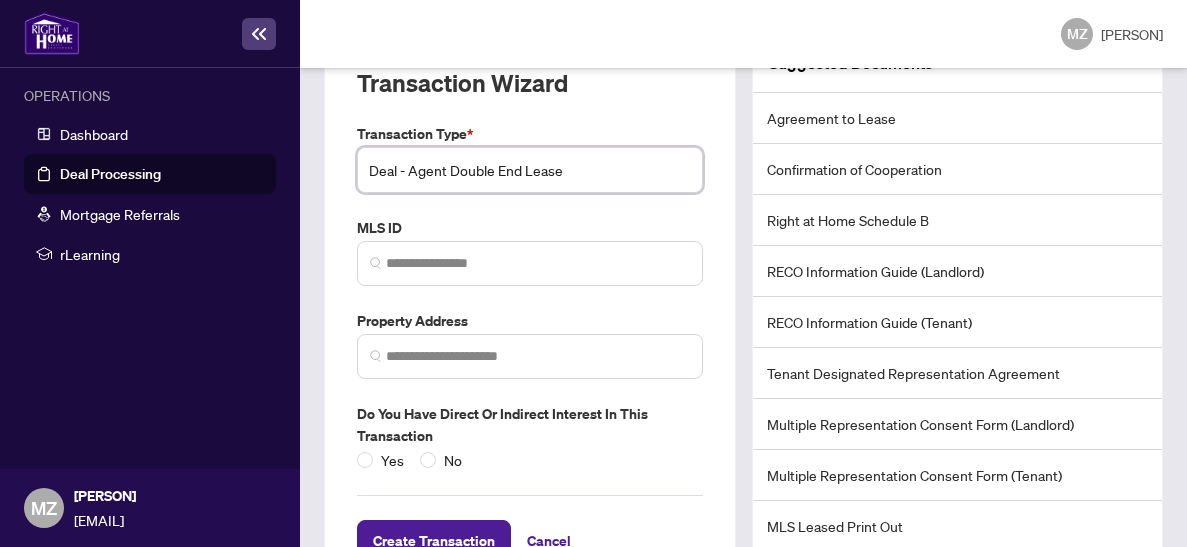 click on "Deal - Agent Double End Lease" at bounding box center [530, 170] 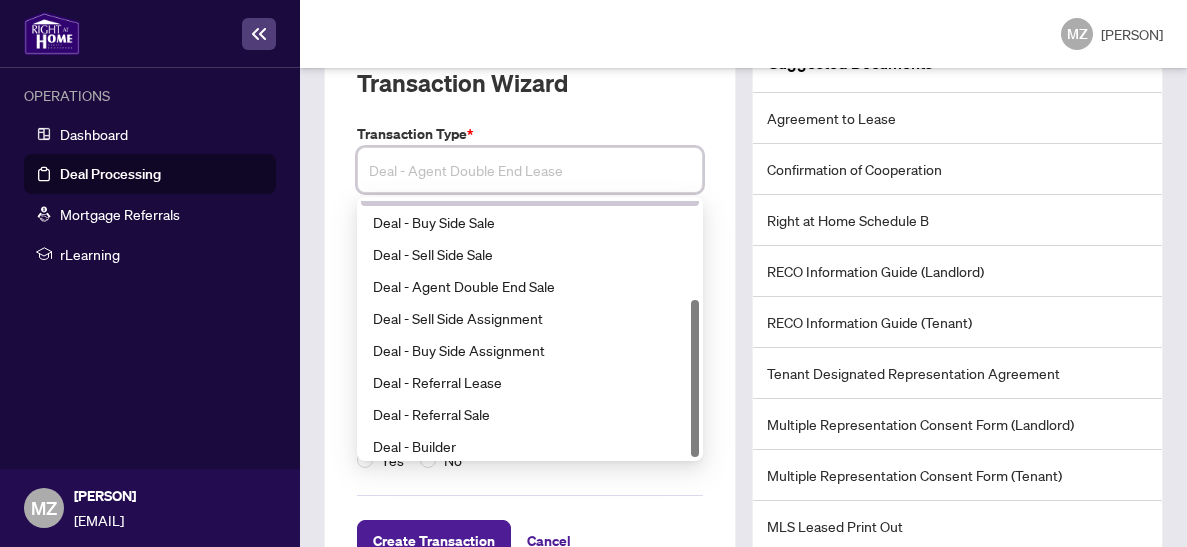 scroll, scrollTop: 159, scrollLeft: 0, axis: vertical 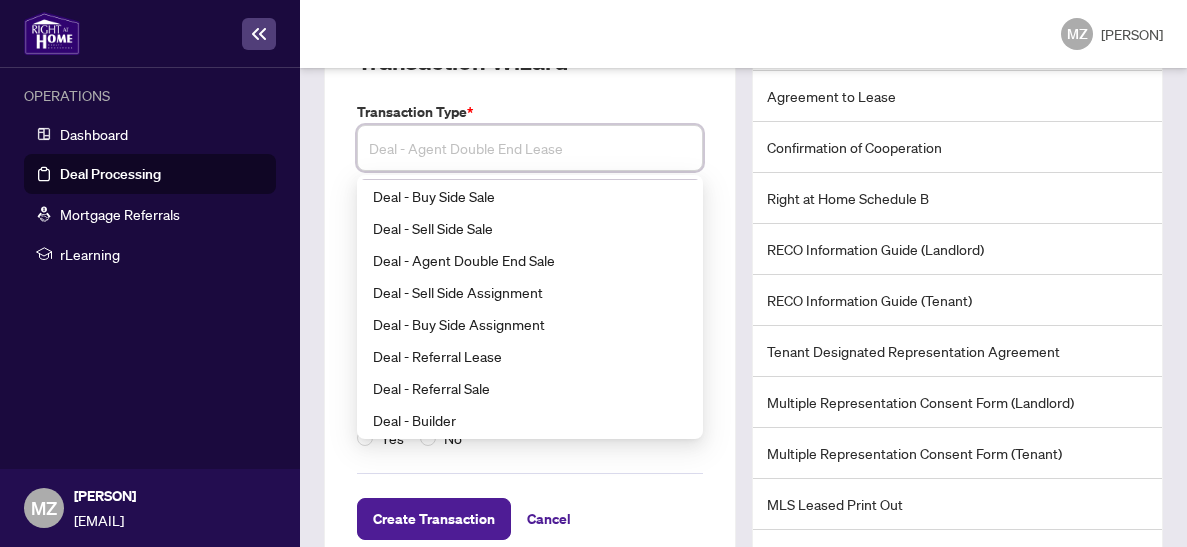 click on "Deal - Referral Lease" at bounding box center [530, 356] 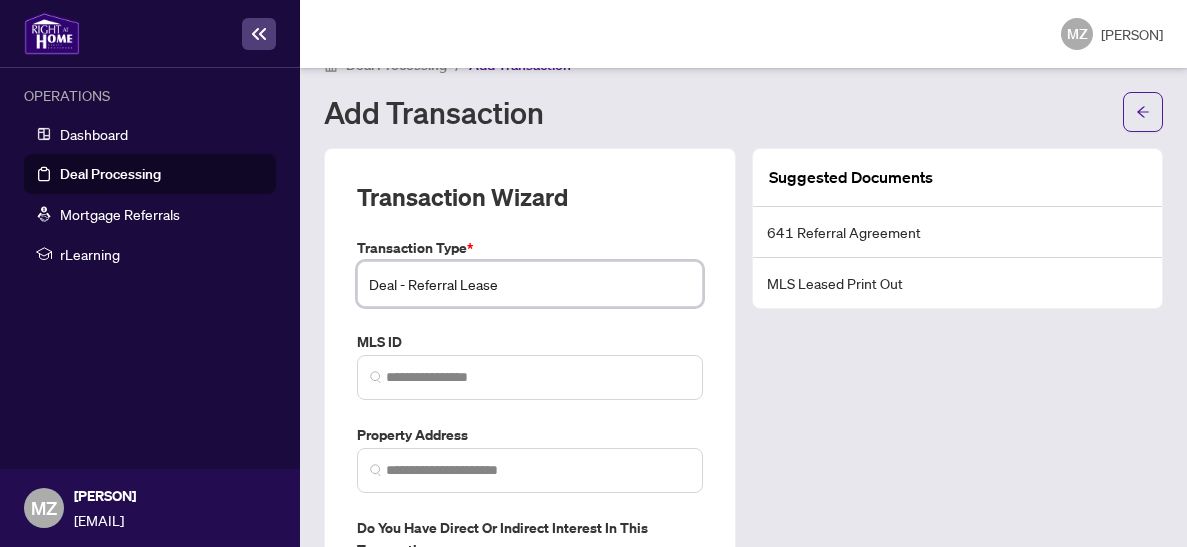 scroll, scrollTop: 33, scrollLeft: 0, axis: vertical 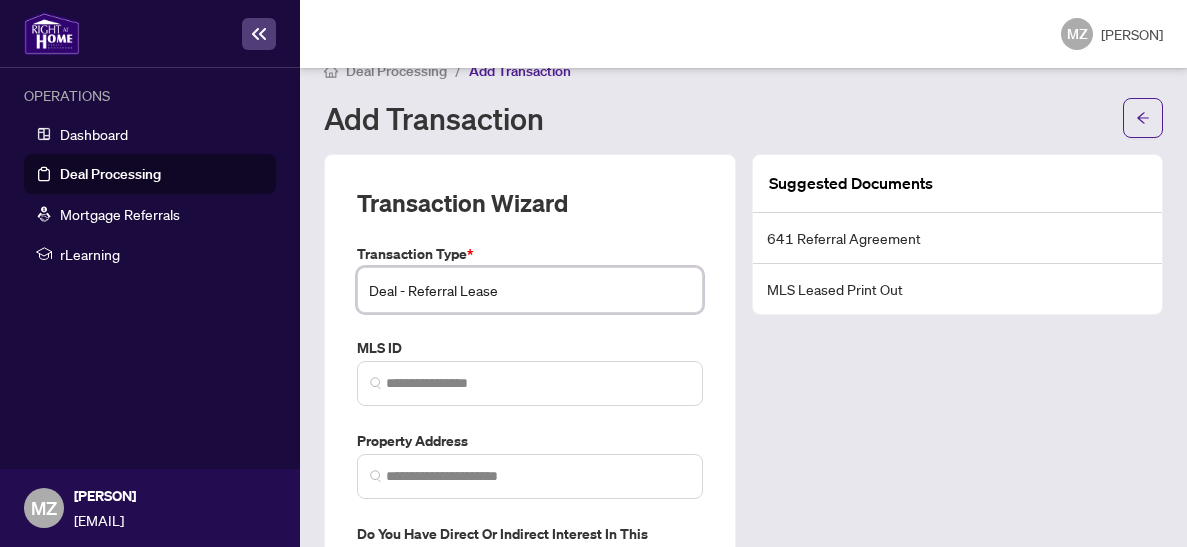 click on "Deal - Referral Lease Deal - Referral Lease 22 23 140 Deal - Agent Double End Lease Deal - Buy Side Sale Deal - Sell Side Sale Deal - Agent Double End Sale Deal - Sell Side Assignment Deal - Buy Side Assignment Deal - Referral Lease Deal - Referral Sale Deal - Builder" at bounding box center (530, 290) 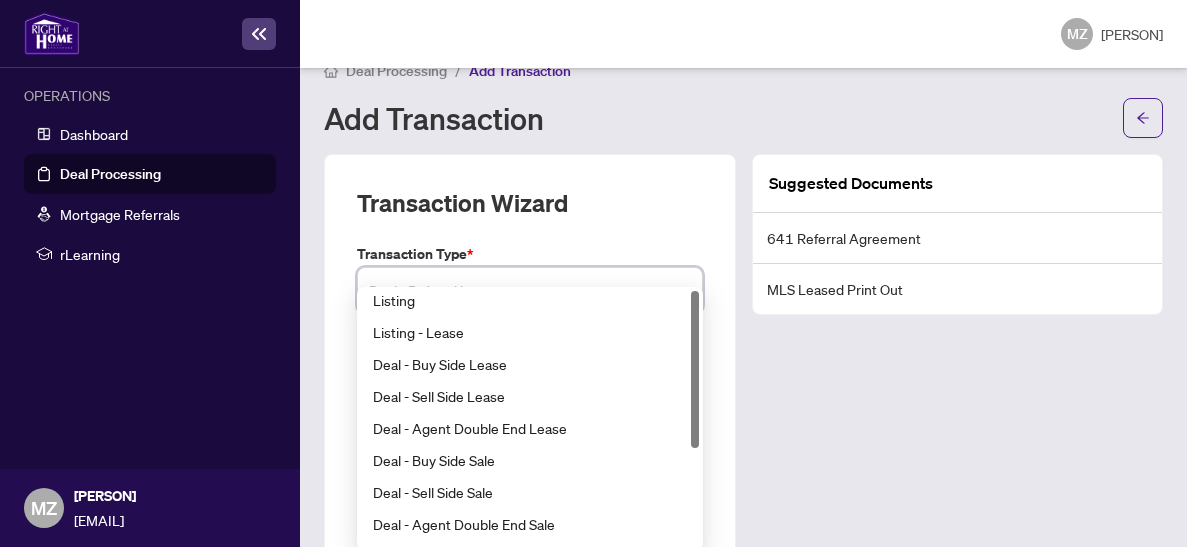 scroll, scrollTop: 0, scrollLeft: 0, axis: both 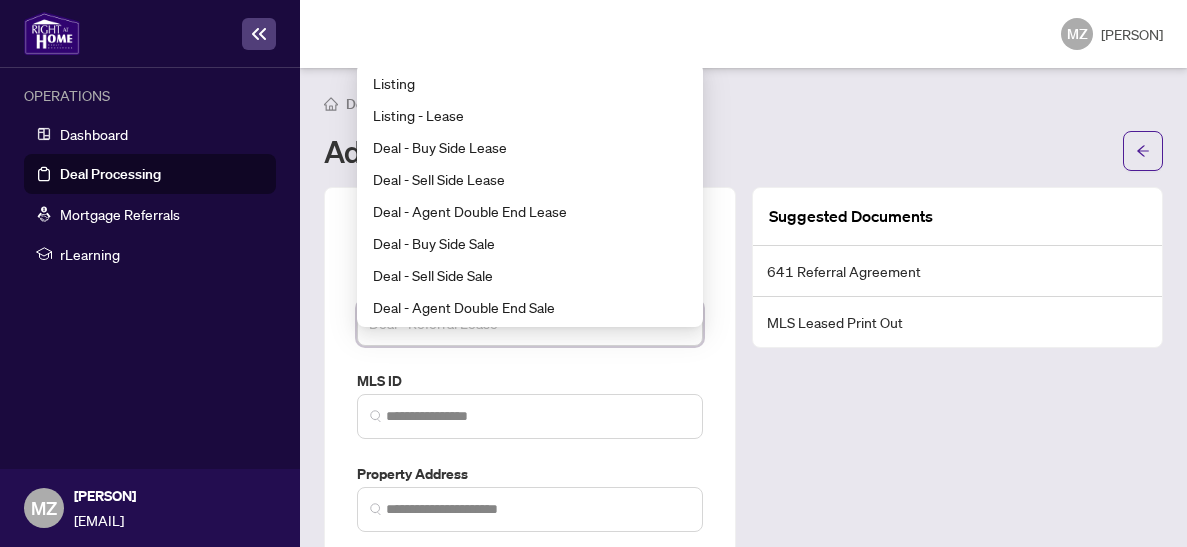 click on "Deal - Buy Side Lease" at bounding box center [530, 147] 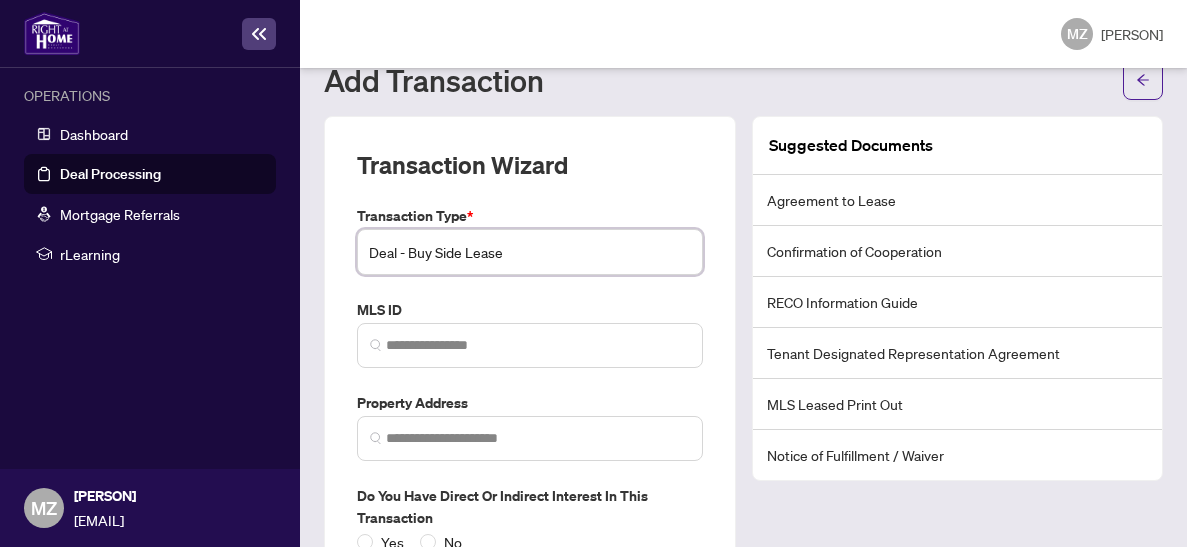 scroll, scrollTop: 72, scrollLeft: 0, axis: vertical 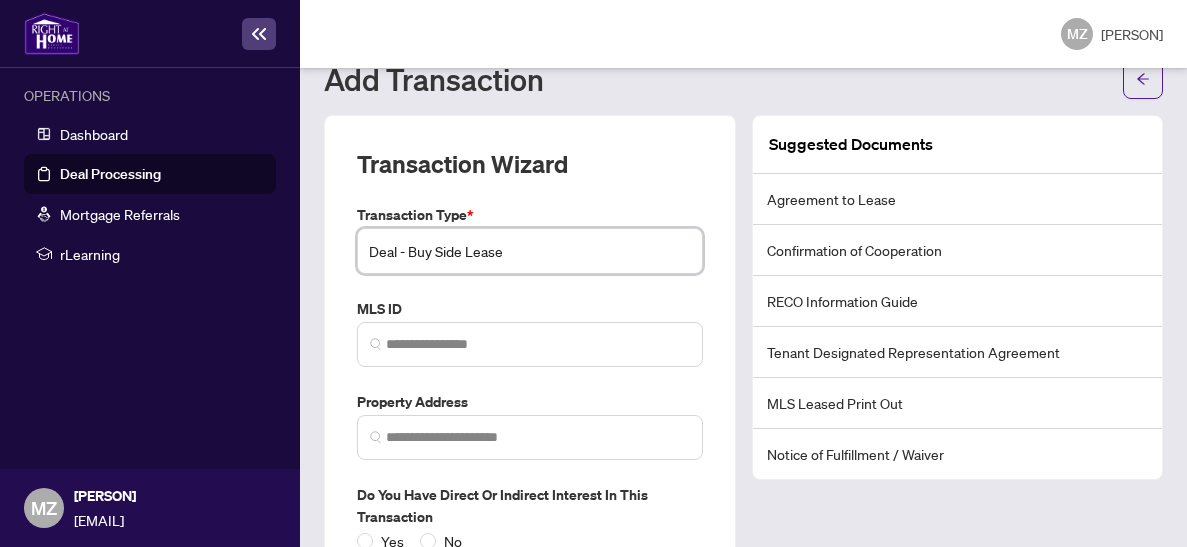 click on "Deal - Buy Side Lease" at bounding box center [530, 251] 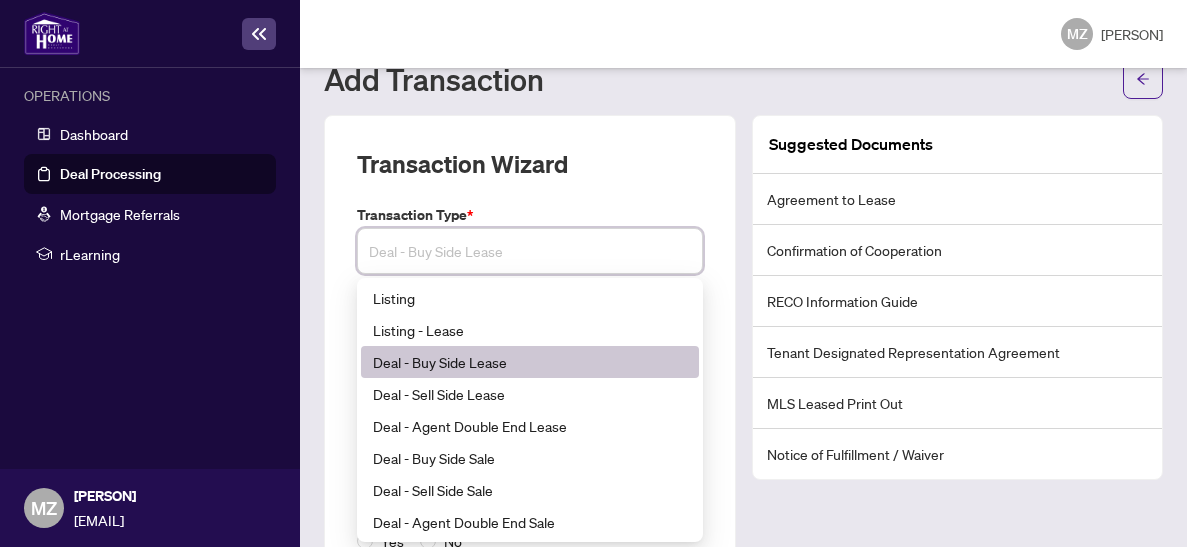 click on "Deal - Buy Side Sale" at bounding box center (530, 458) 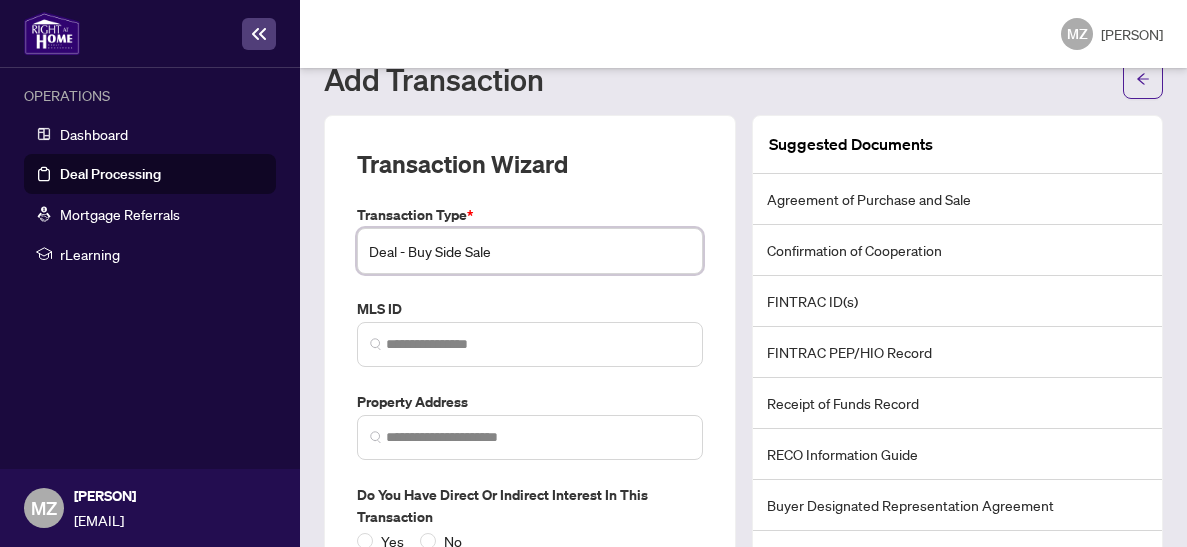 click on "Deal - Buy Side Sale" at bounding box center [530, 251] 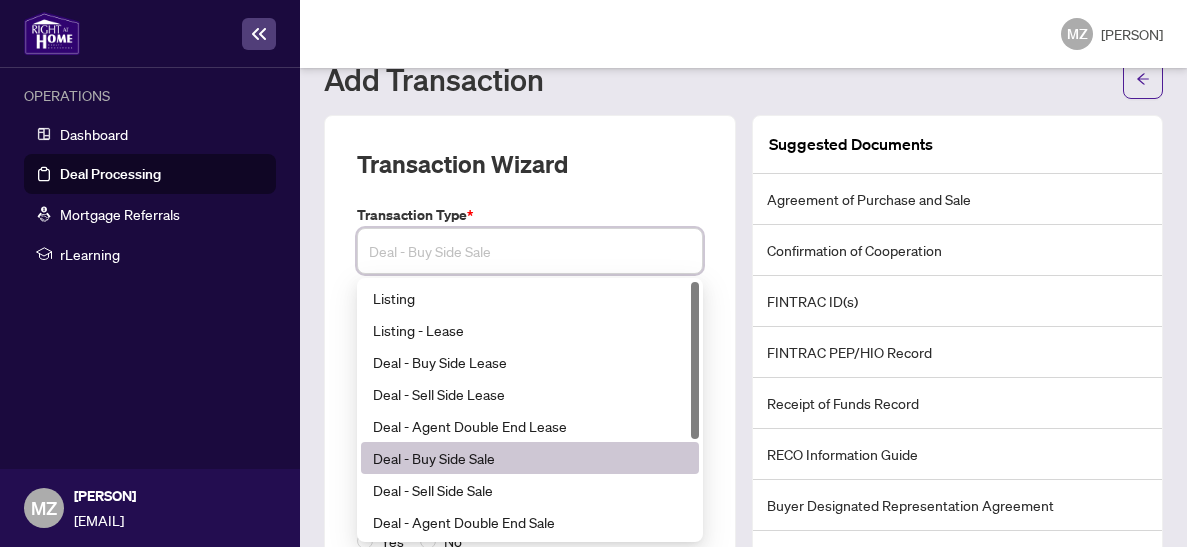 click on "Deal - Agent Double End Lease" at bounding box center (530, 426) 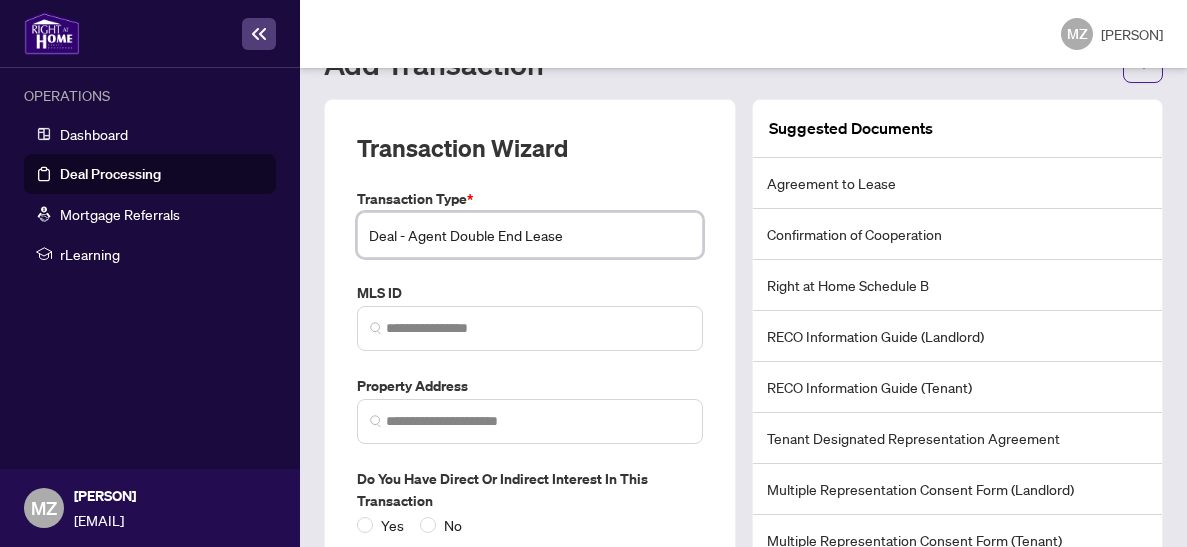 scroll, scrollTop: 89, scrollLeft: 0, axis: vertical 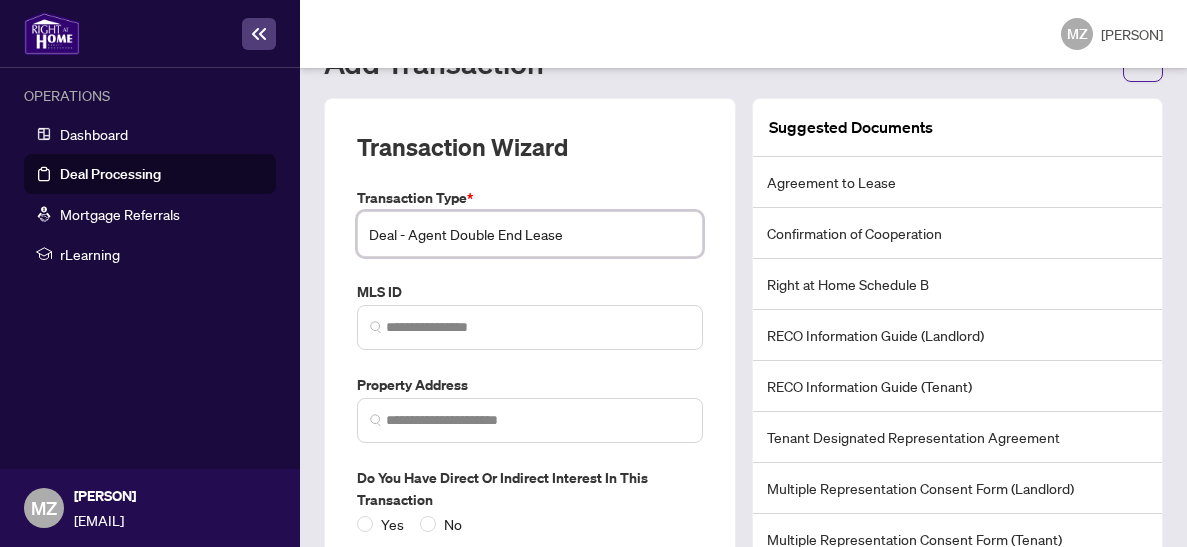 click on "Deal - Agent Double End Lease" at bounding box center [530, 234] 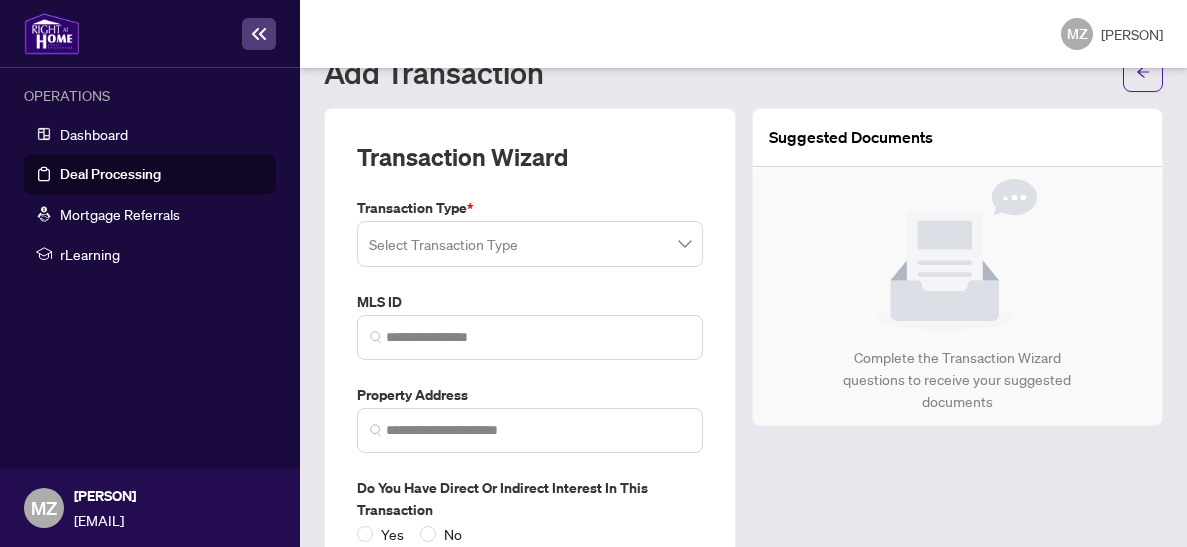 scroll, scrollTop: 77, scrollLeft: 0, axis: vertical 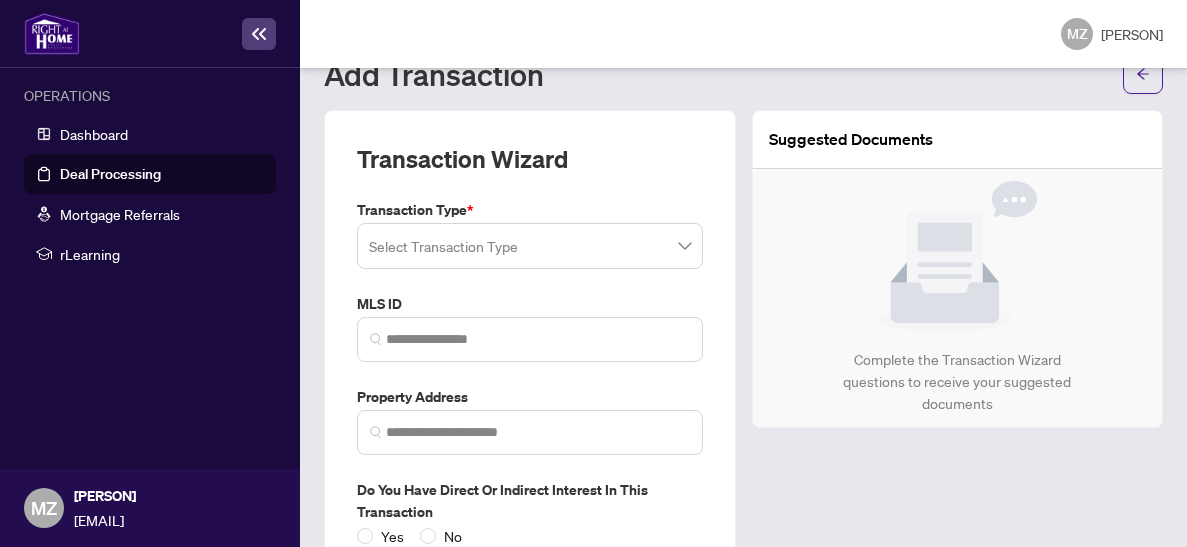 click at bounding box center (530, 246) 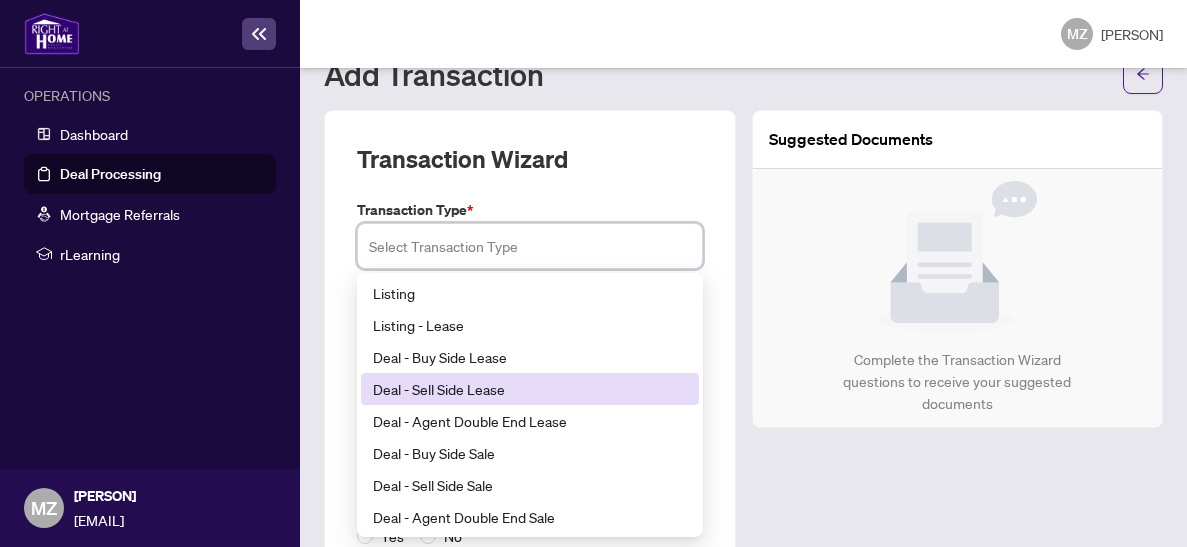 click on "Deal - Sell Side Lease" at bounding box center (530, 389) 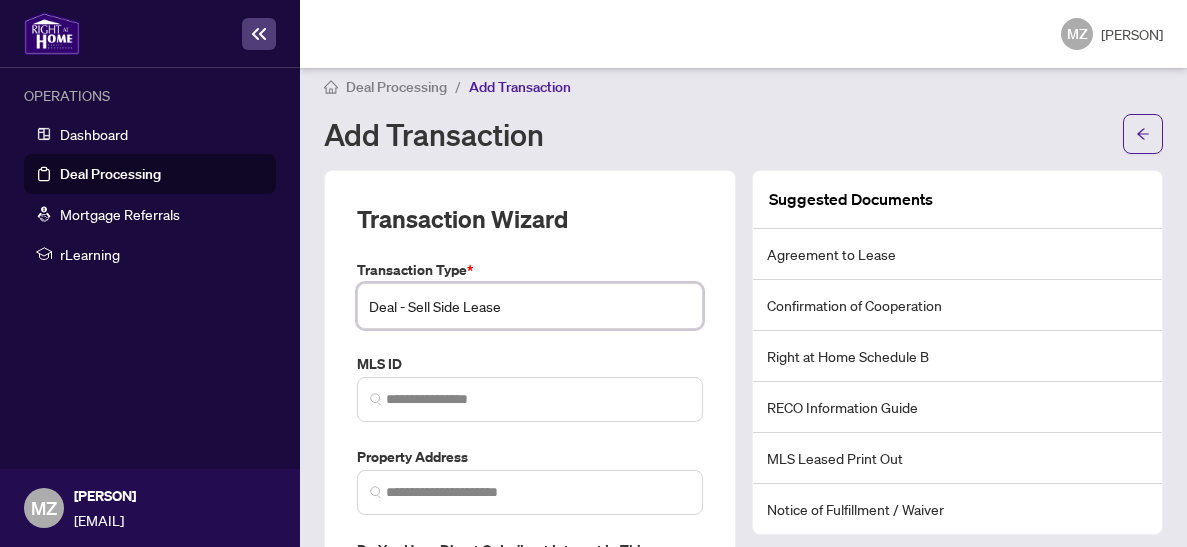 scroll, scrollTop: 0, scrollLeft: 0, axis: both 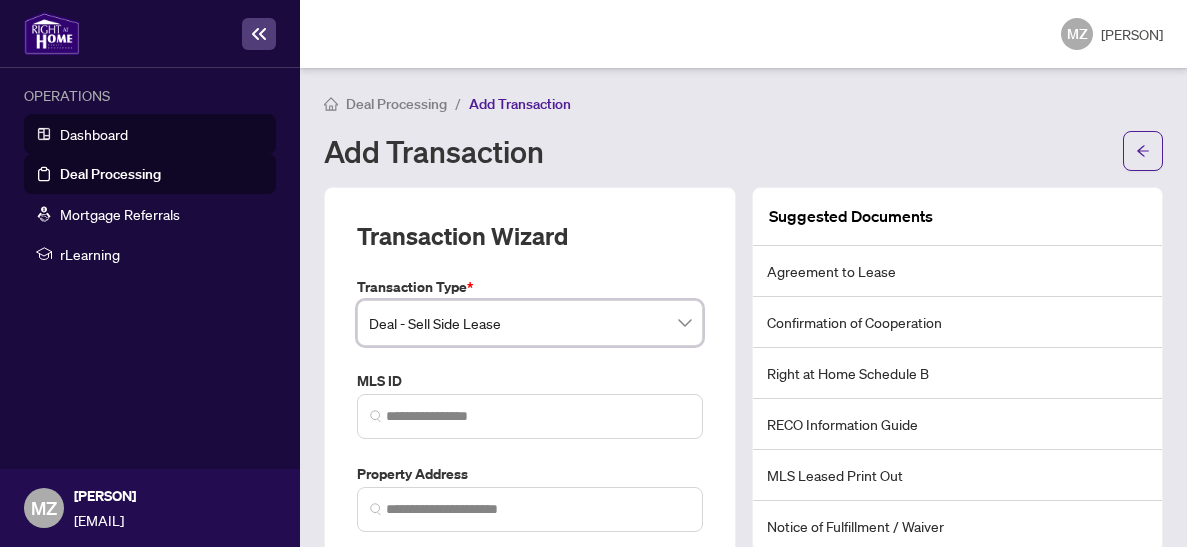 click on "Dashboard" at bounding box center (94, 134) 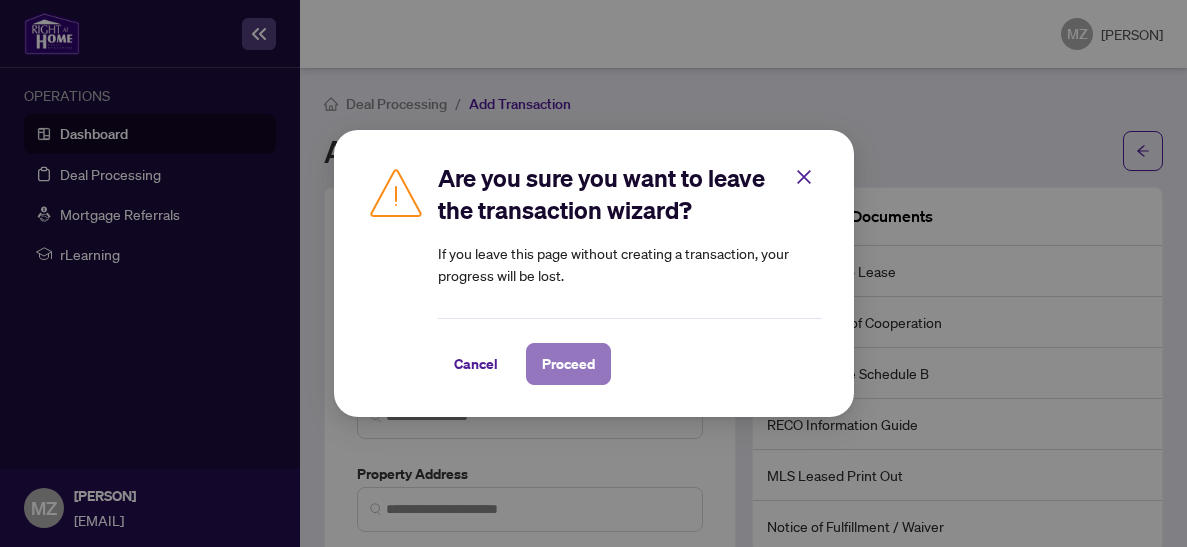click on "Proceed" at bounding box center (568, 364) 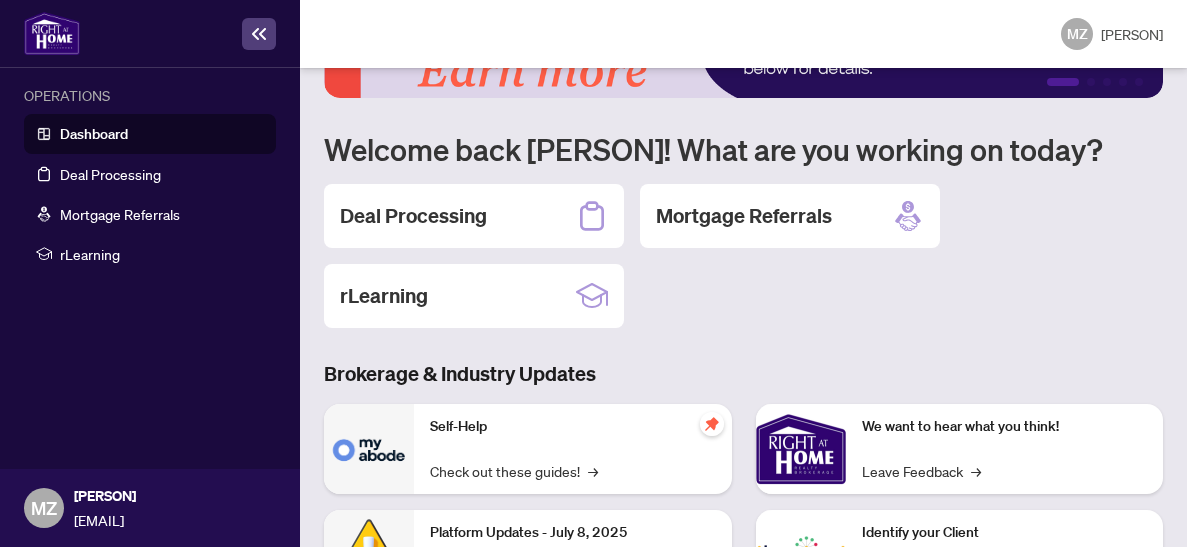 scroll, scrollTop: 84, scrollLeft: 0, axis: vertical 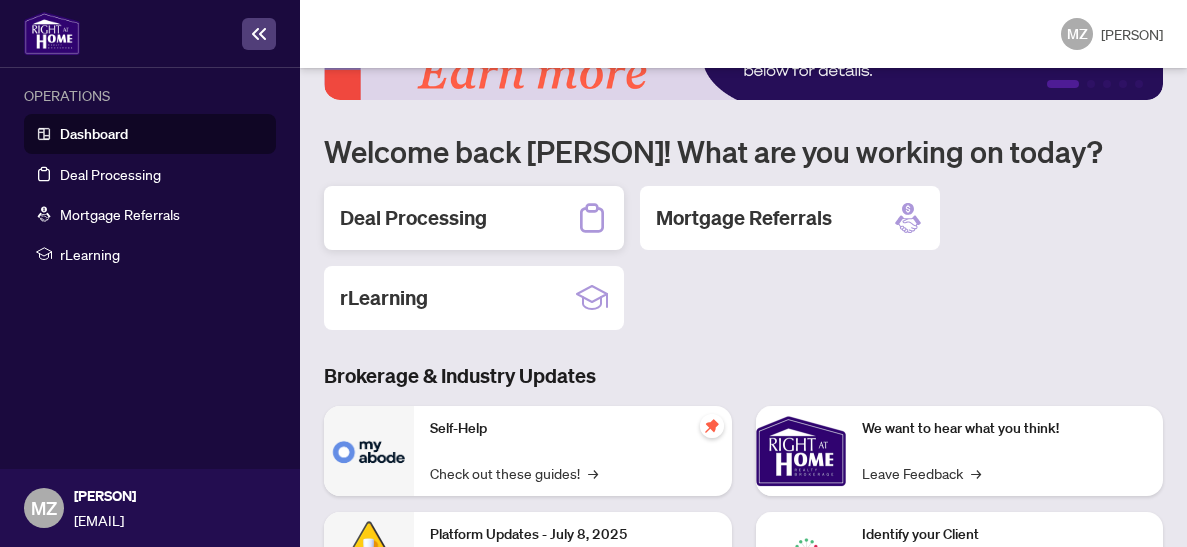 click on "Deal Processing" at bounding box center (474, 218) 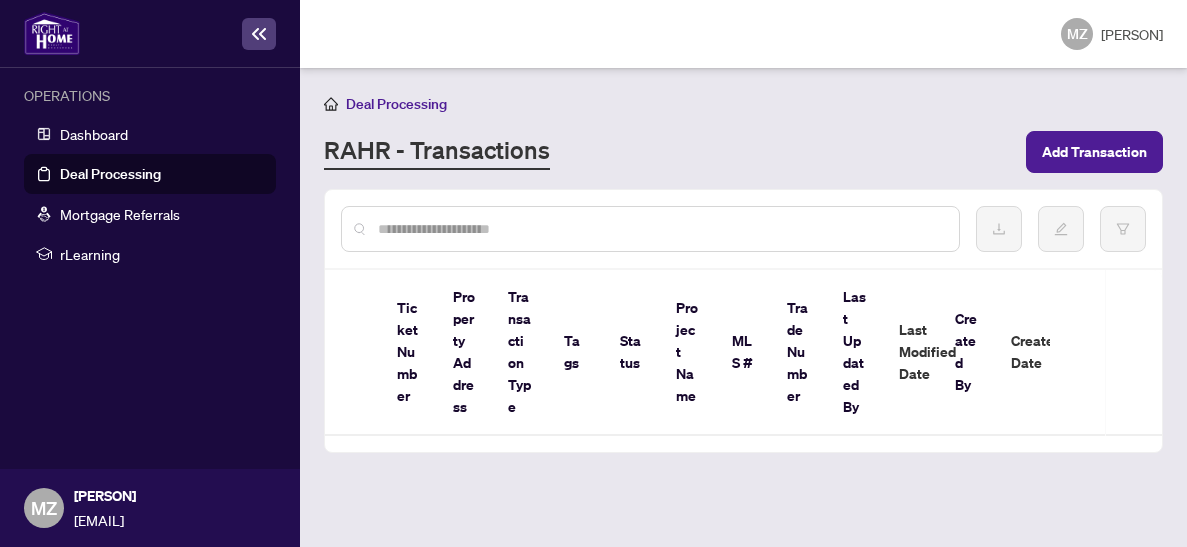 scroll, scrollTop: 0, scrollLeft: 0, axis: both 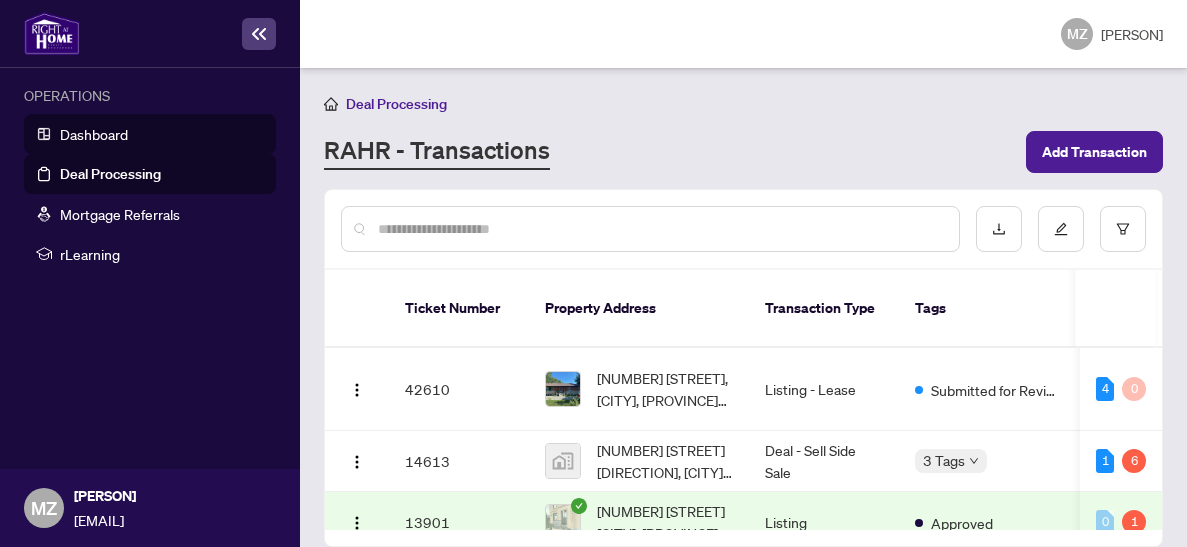 click on "Dashboard" at bounding box center (94, 134) 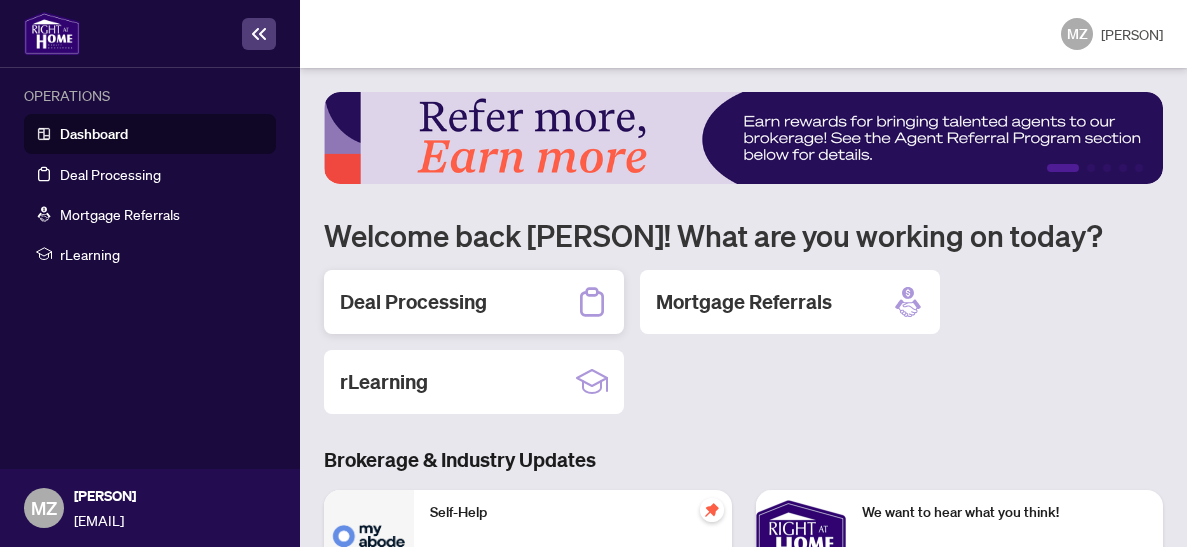 click on "Deal Processing" at bounding box center (413, 302) 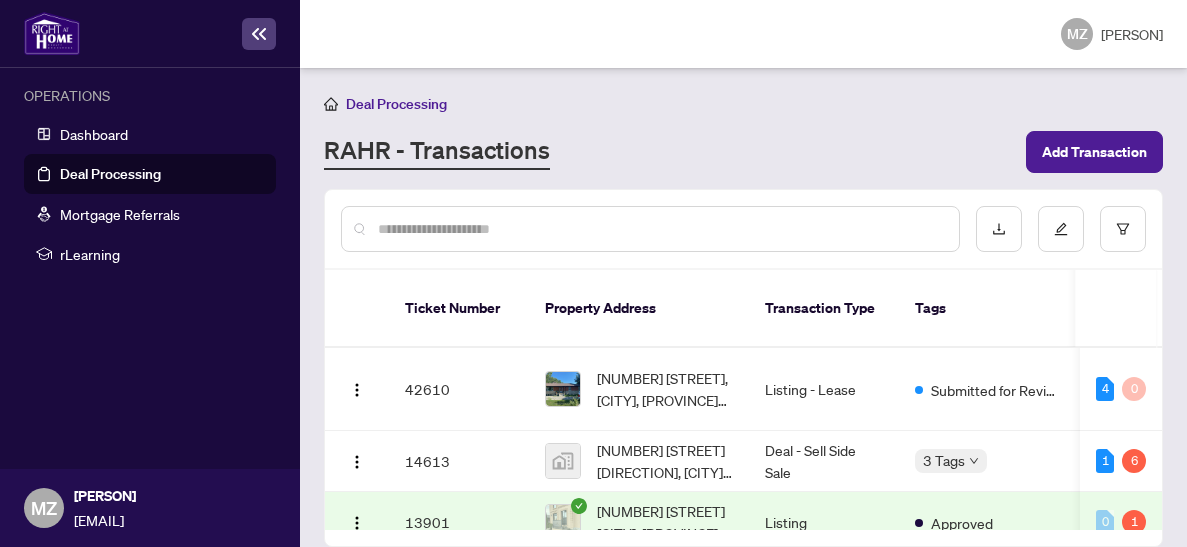 click at bounding box center (660, 229) 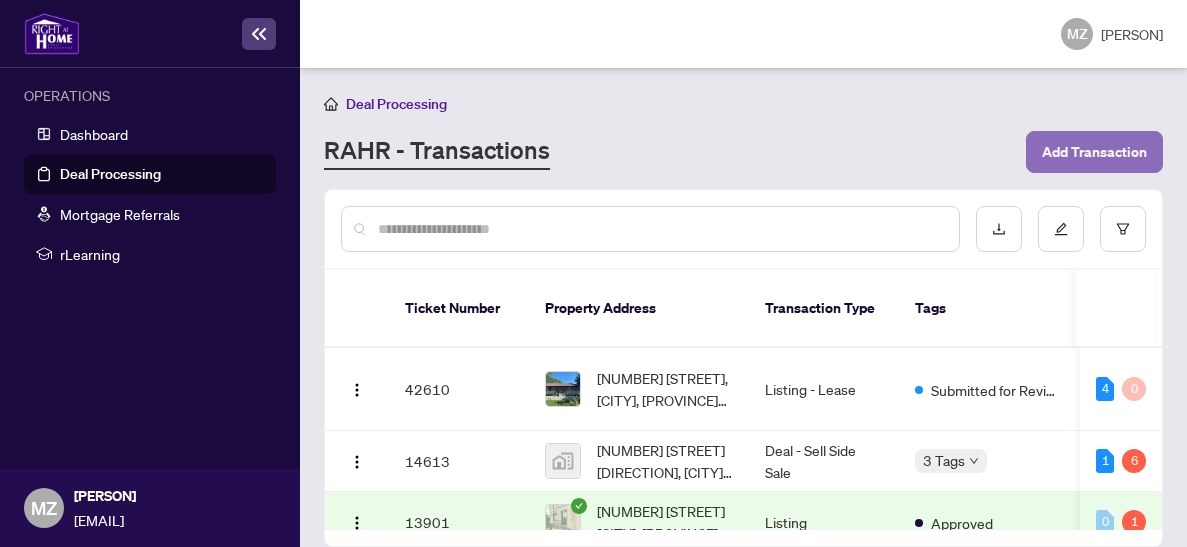 click on "Add Transaction" at bounding box center [1094, 152] 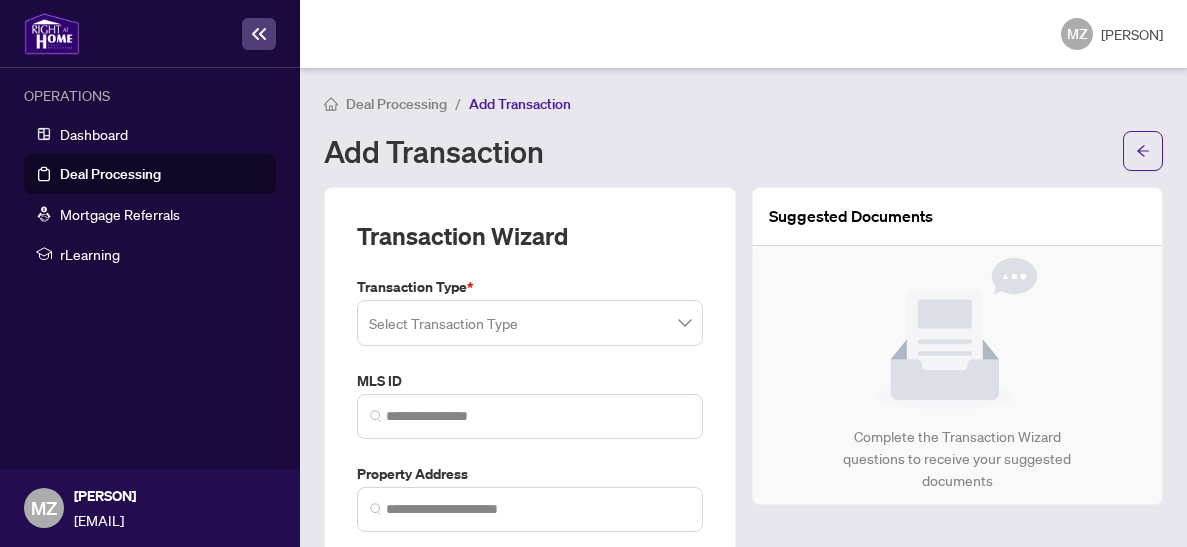 click on "Select Transaction Type" at bounding box center [530, 323] 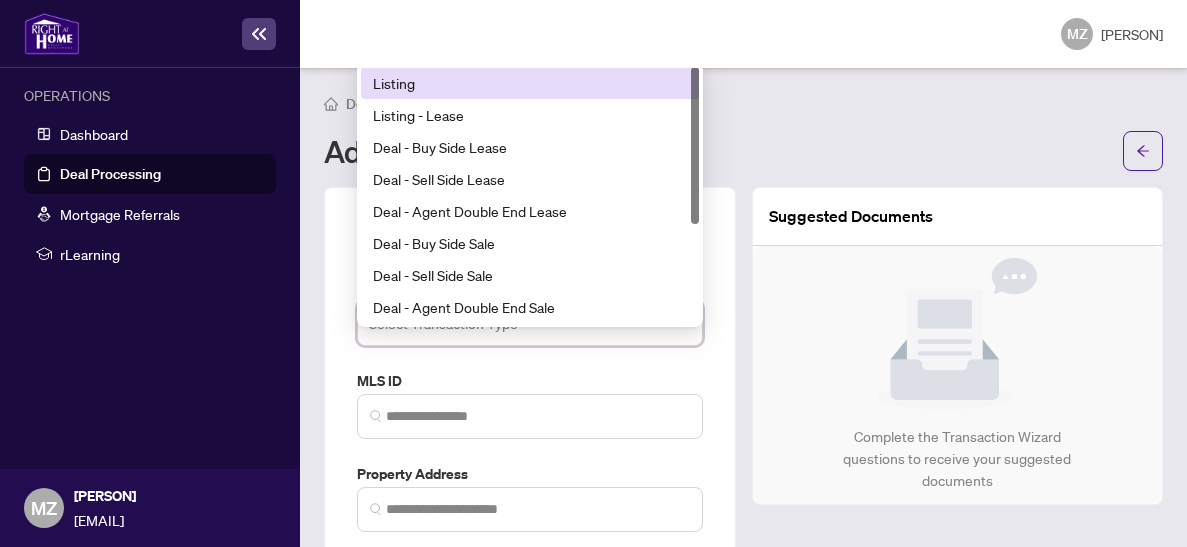 click on "Deal - Sell Side Lease" at bounding box center [530, 179] 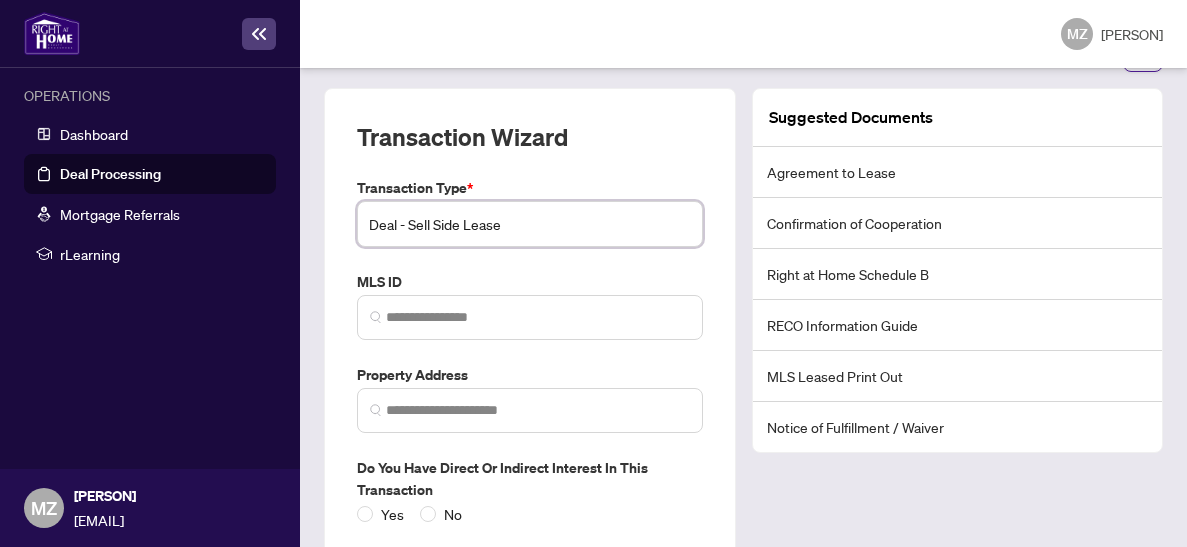 scroll, scrollTop: 101, scrollLeft: 0, axis: vertical 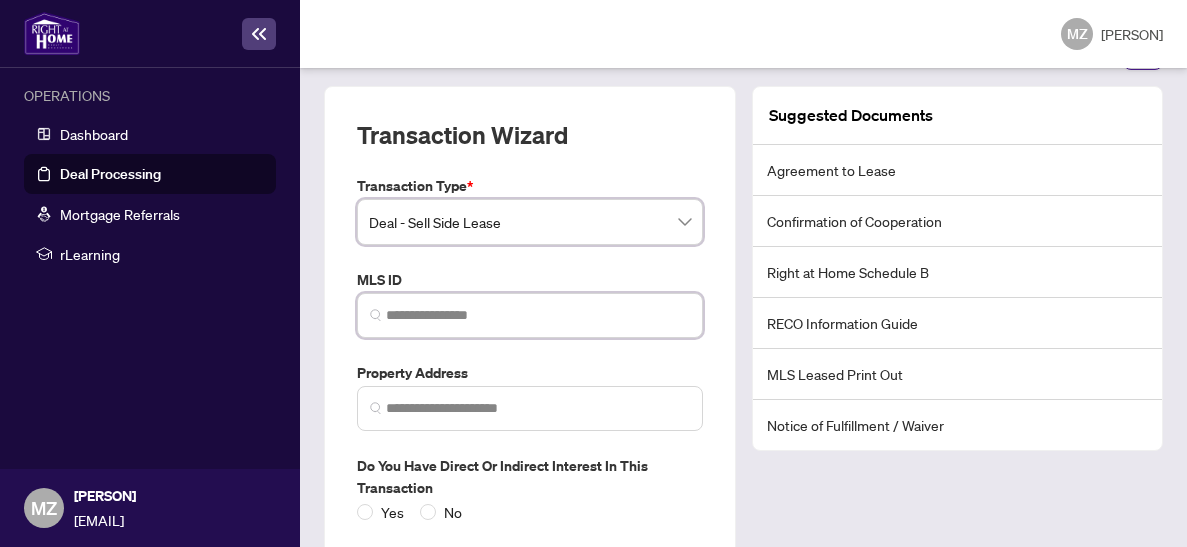 click at bounding box center [538, 315] 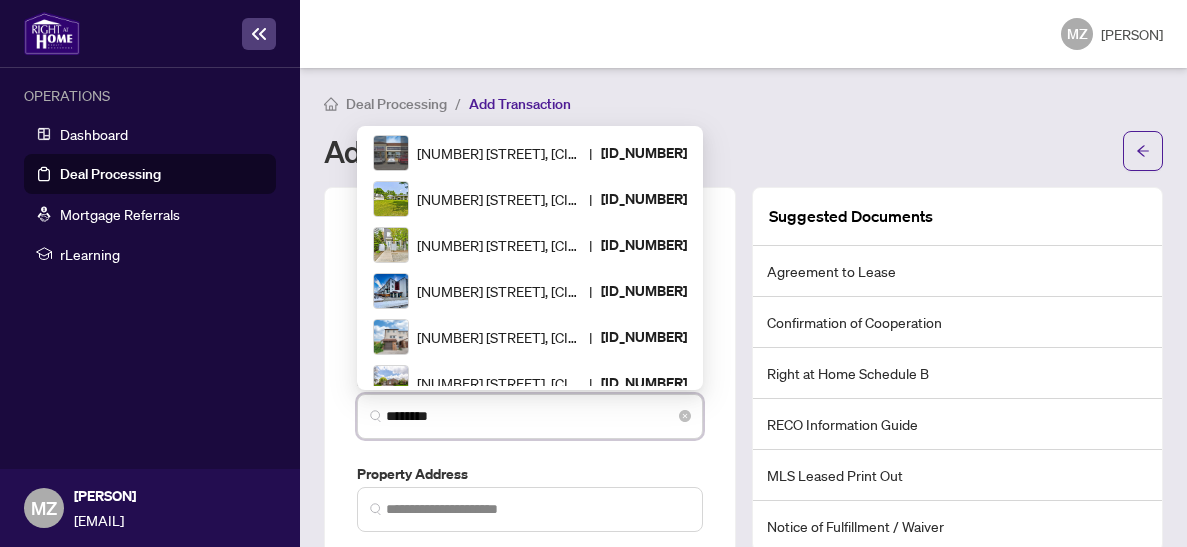 scroll, scrollTop: 0, scrollLeft: 0, axis: both 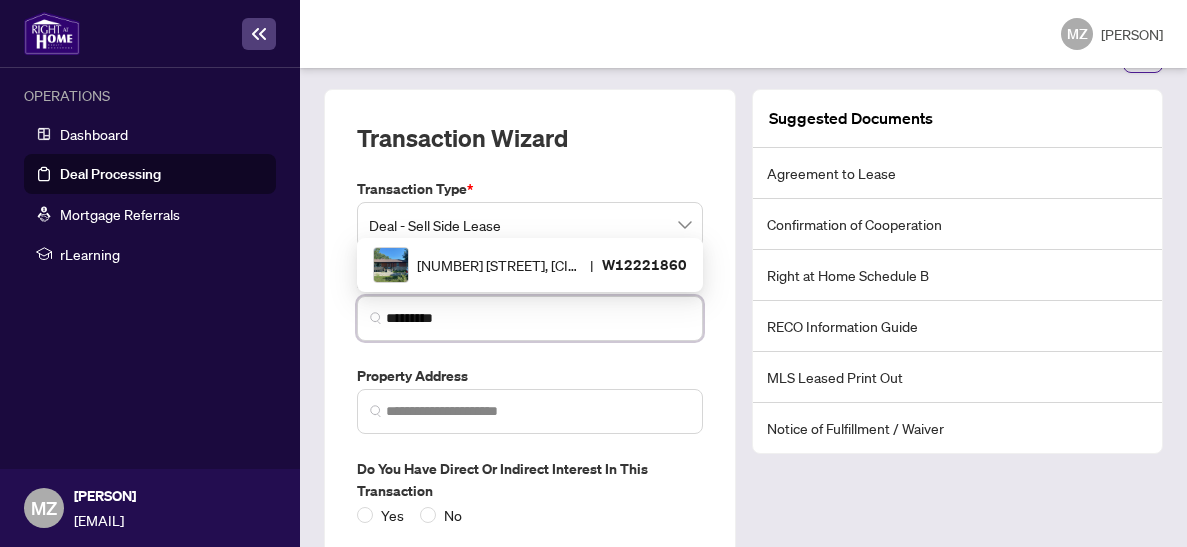 type on "*********" 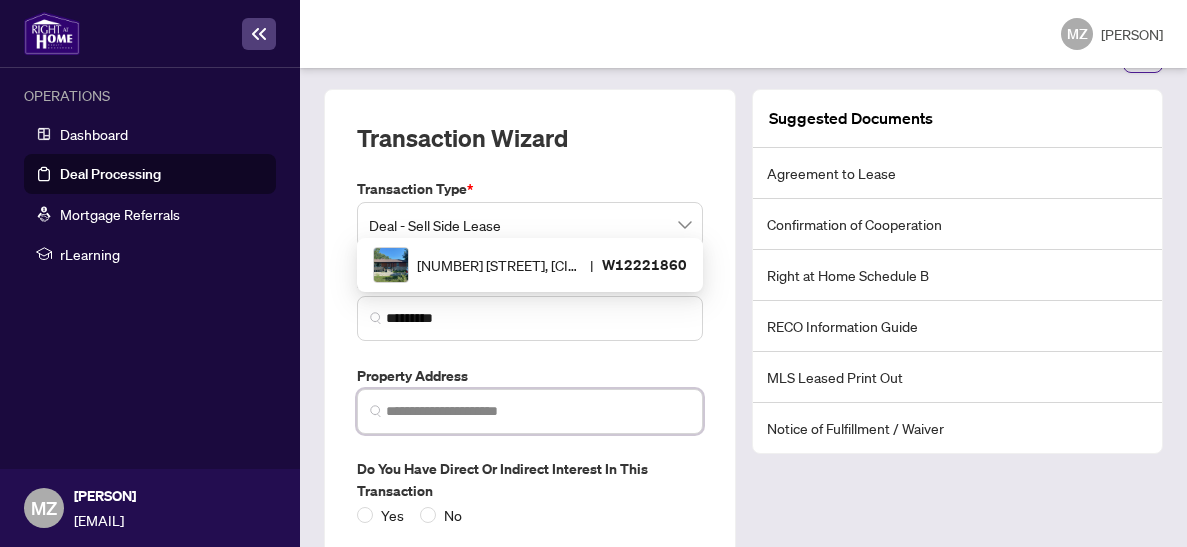 click at bounding box center (538, 411) 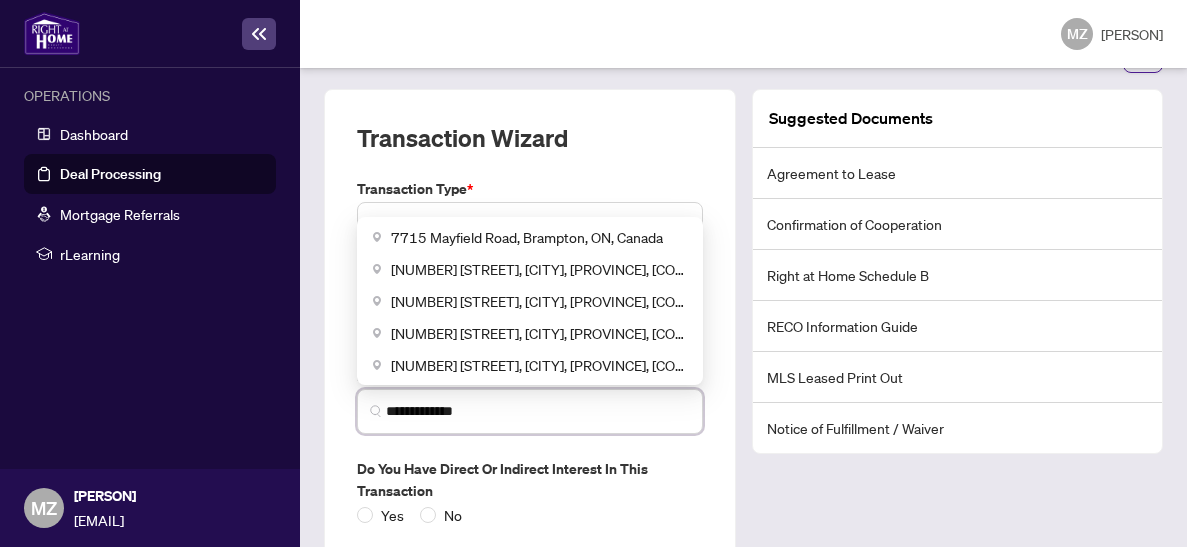 click on "7715 Mayfield Road, Brampton, ON, Canada" at bounding box center (527, 237) 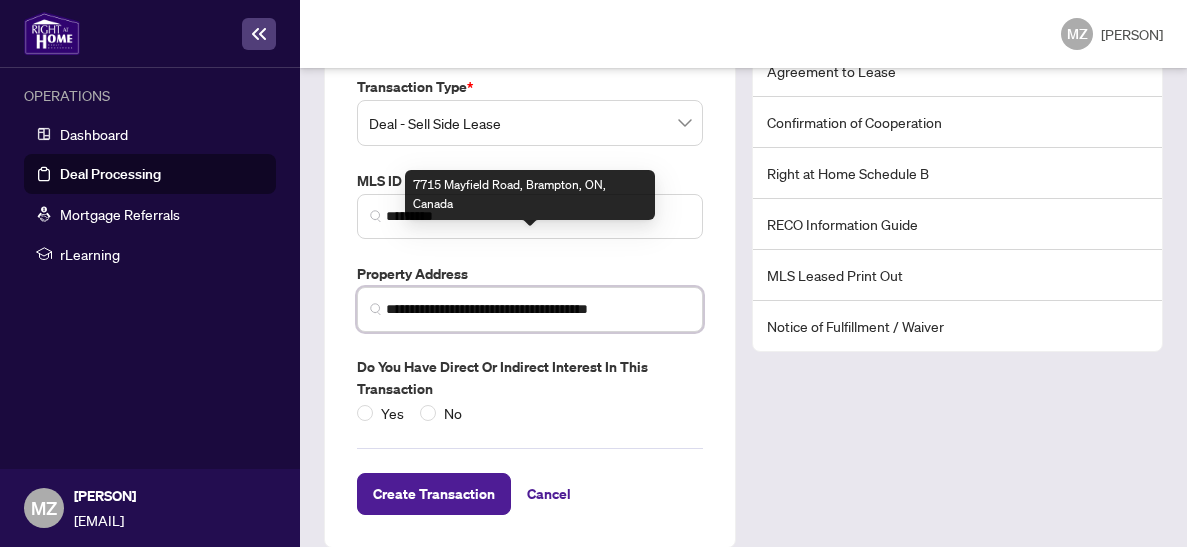 scroll, scrollTop: 224, scrollLeft: 0, axis: vertical 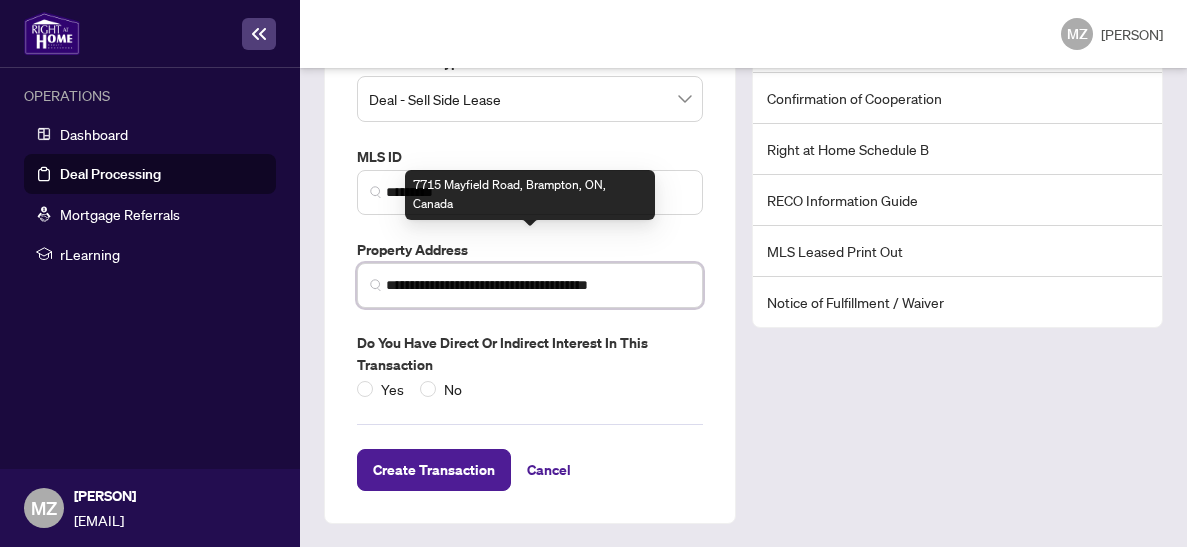 type on "**********" 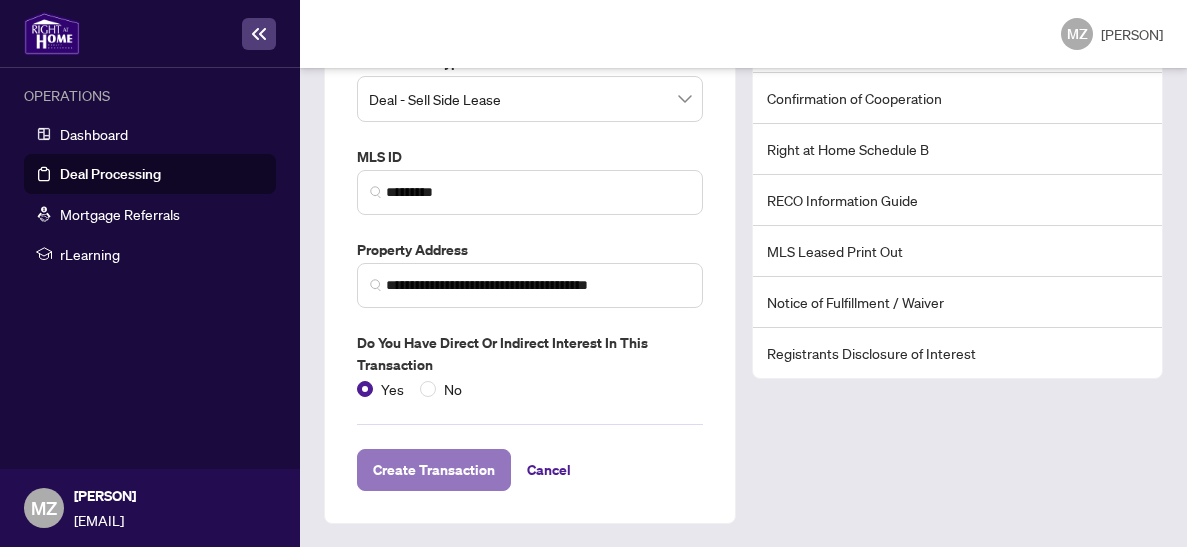 click on "Create Transaction" at bounding box center [434, 470] 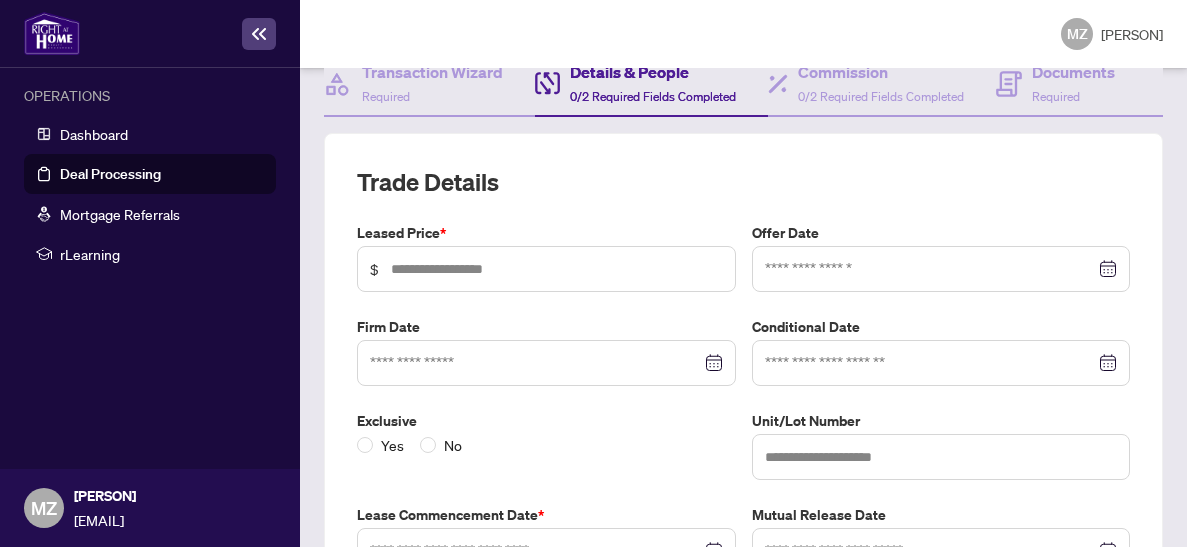 scroll, scrollTop: 231, scrollLeft: 0, axis: vertical 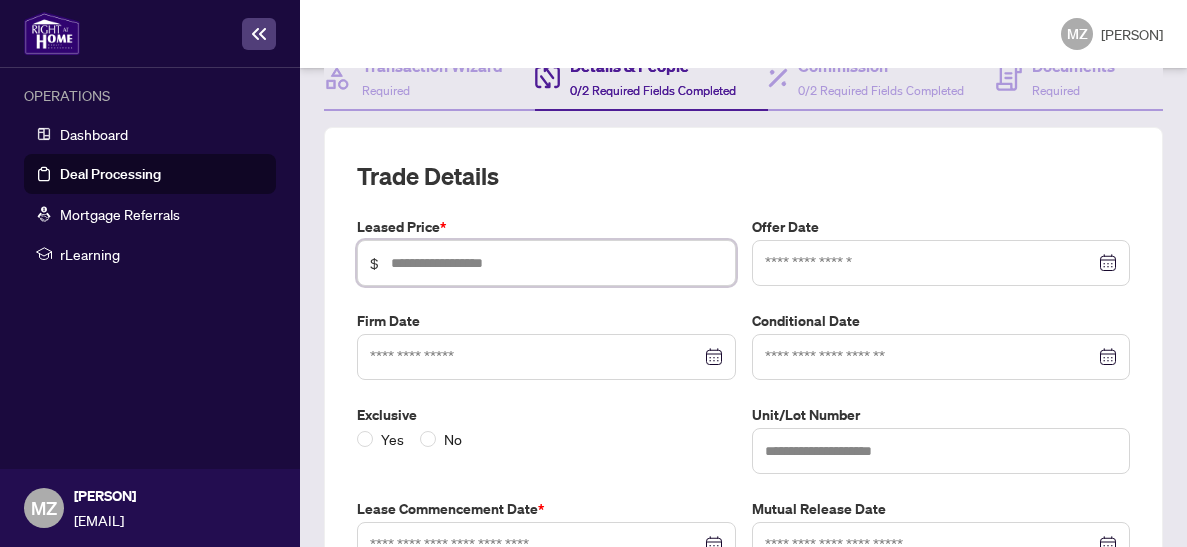 click at bounding box center [557, 263] 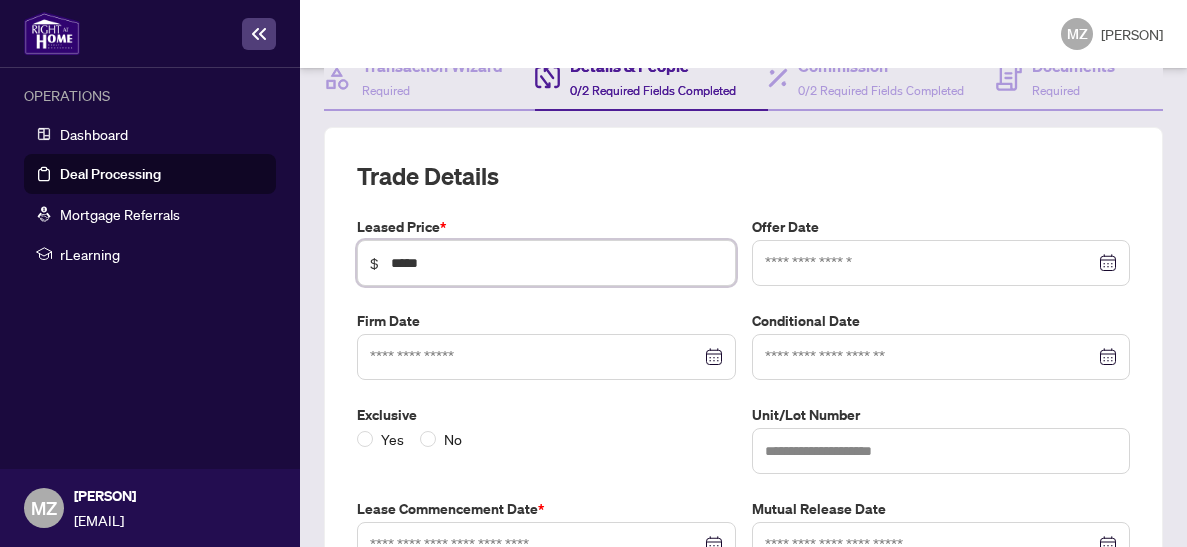 type on "*****" 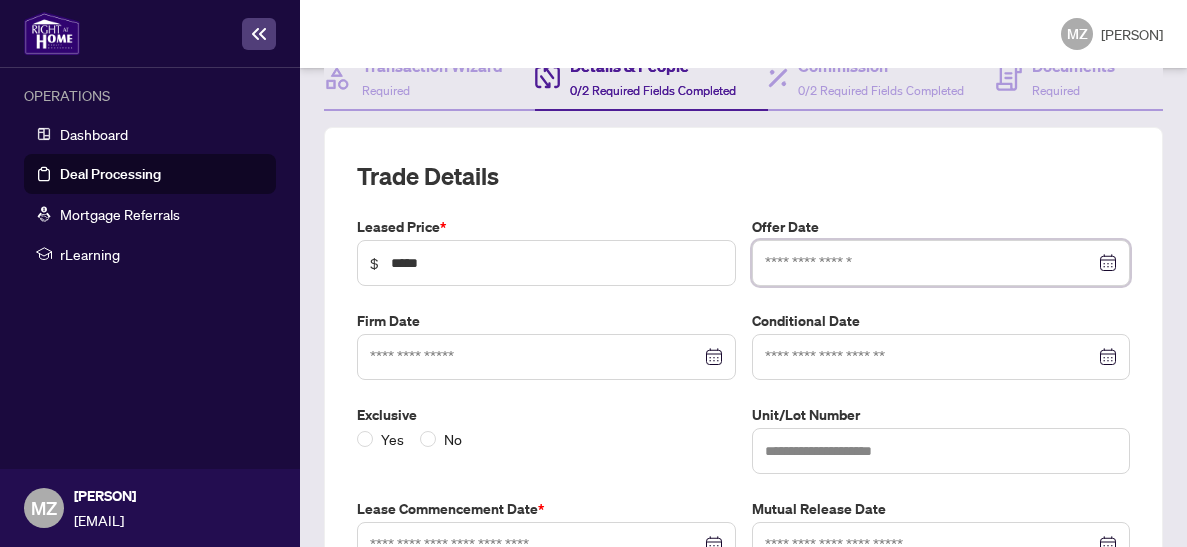 click at bounding box center [930, 263] 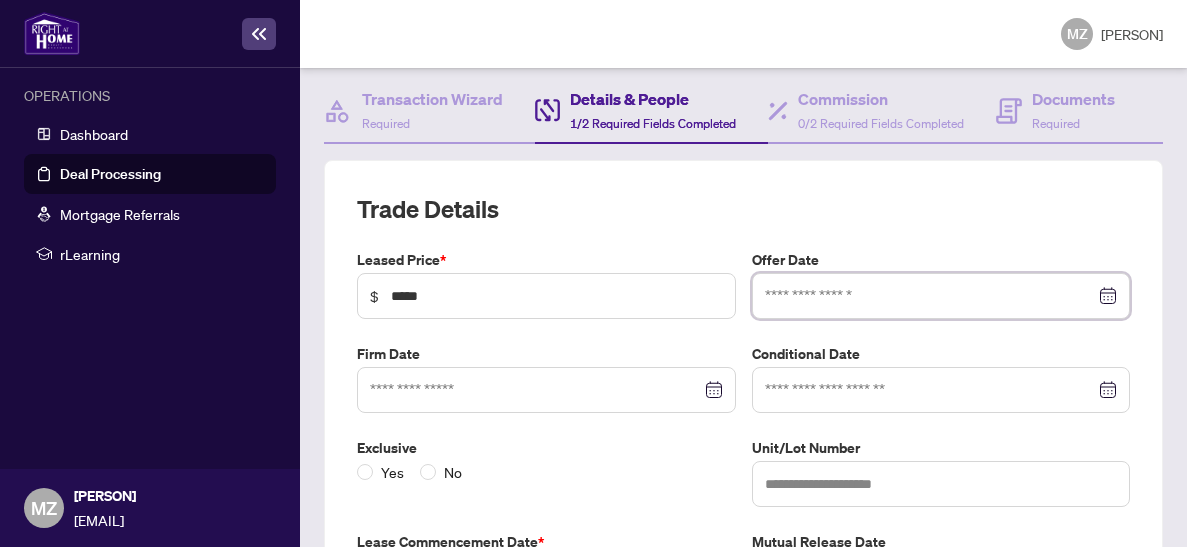 scroll, scrollTop: 198, scrollLeft: 0, axis: vertical 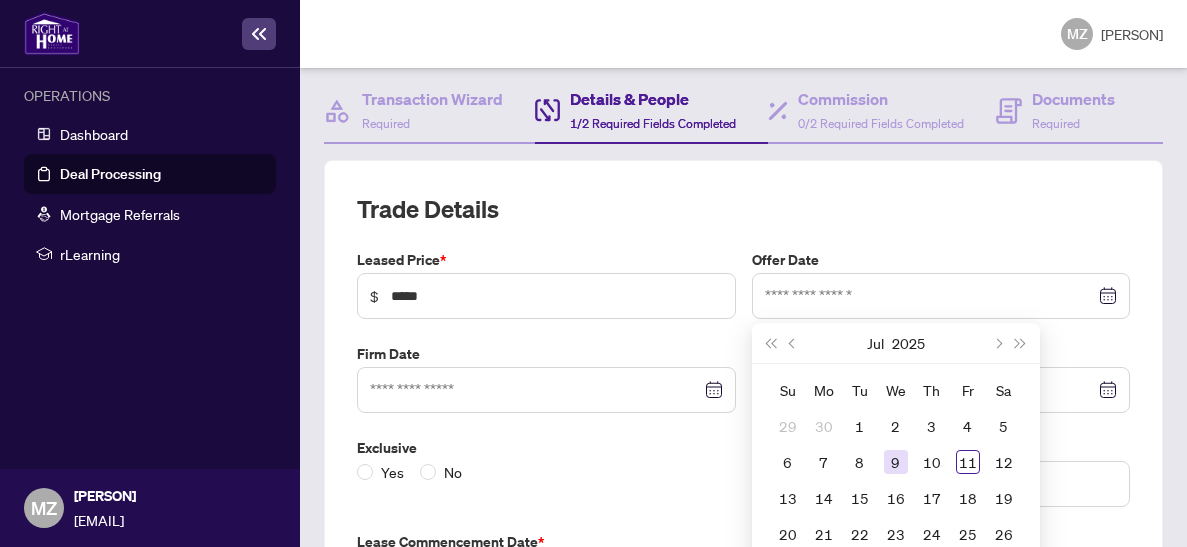 click on "9" at bounding box center (896, 462) 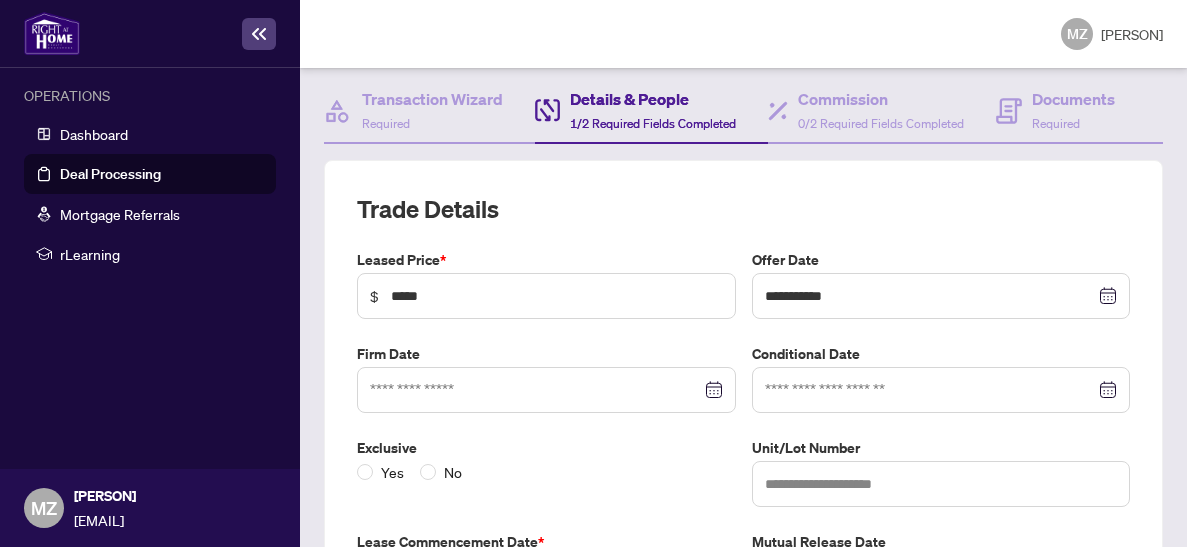 type on "**********" 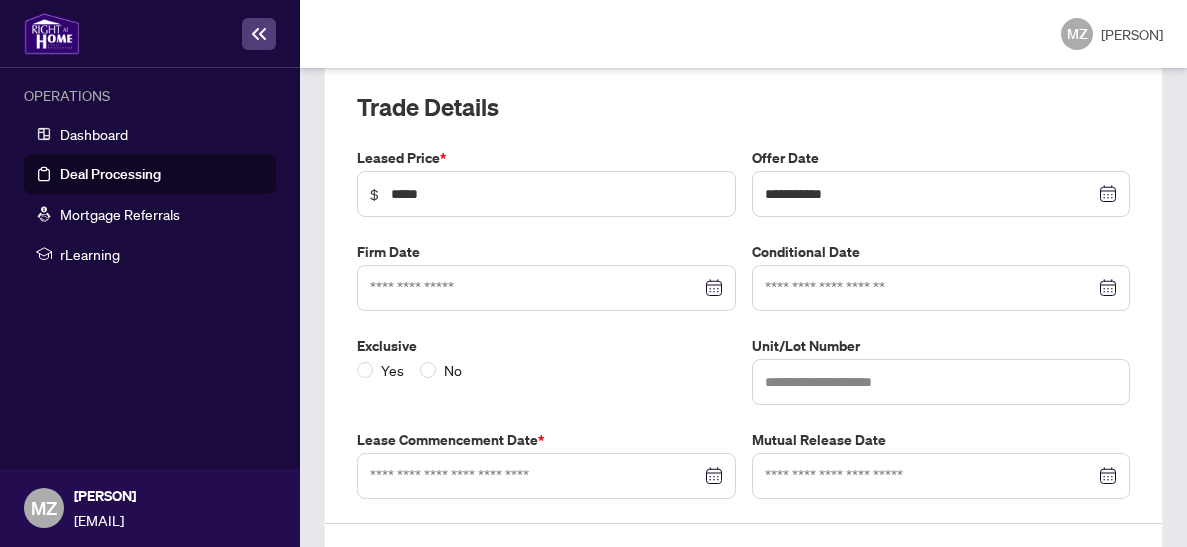 scroll, scrollTop: 307, scrollLeft: 0, axis: vertical 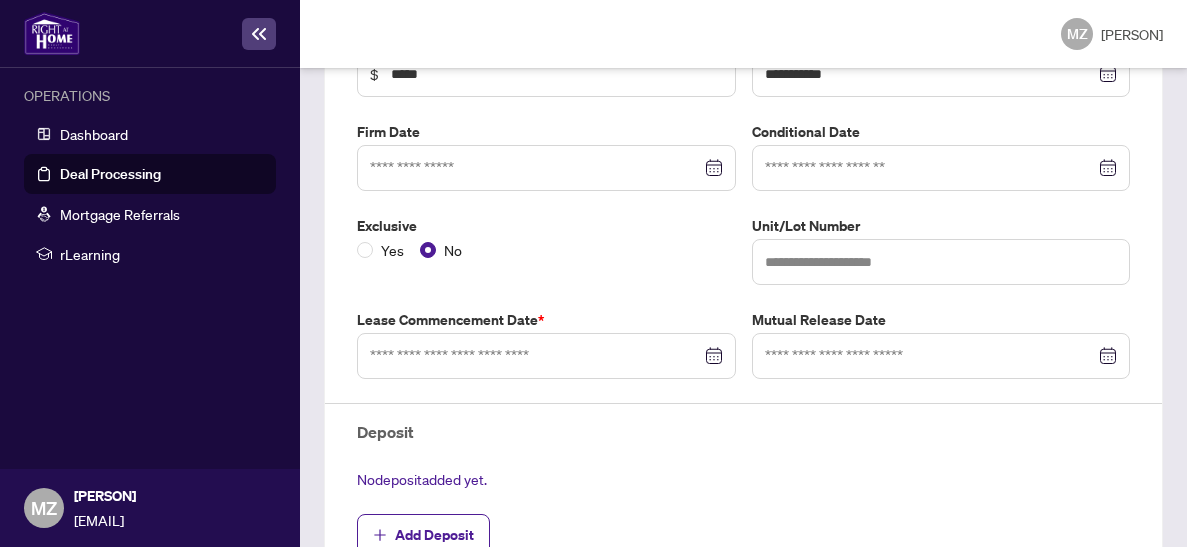 click at bounding box center (546, 356) 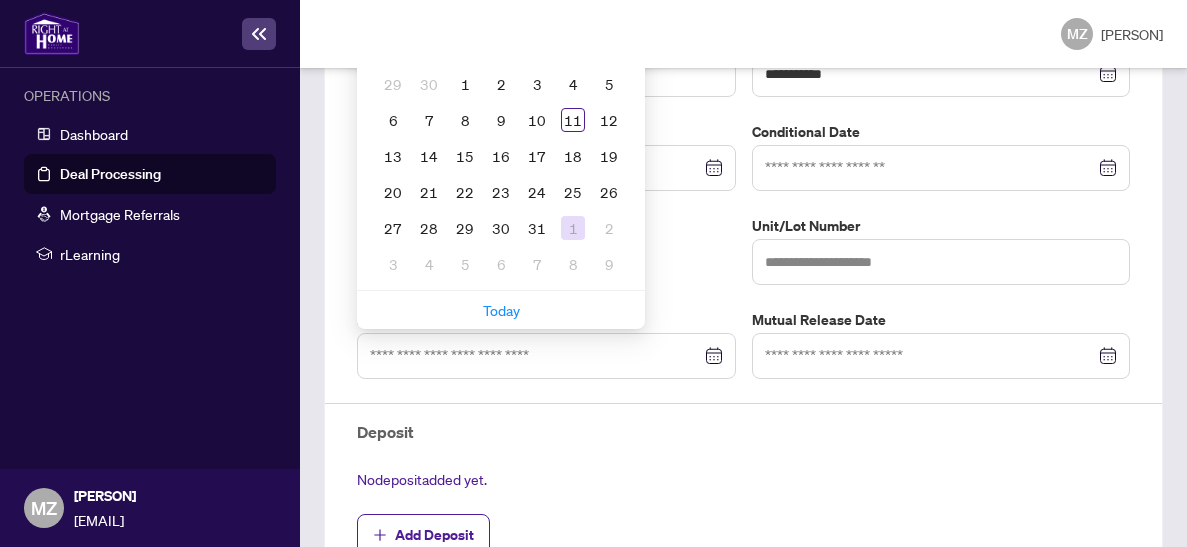 click on "1" at bounding box center [573, 228] 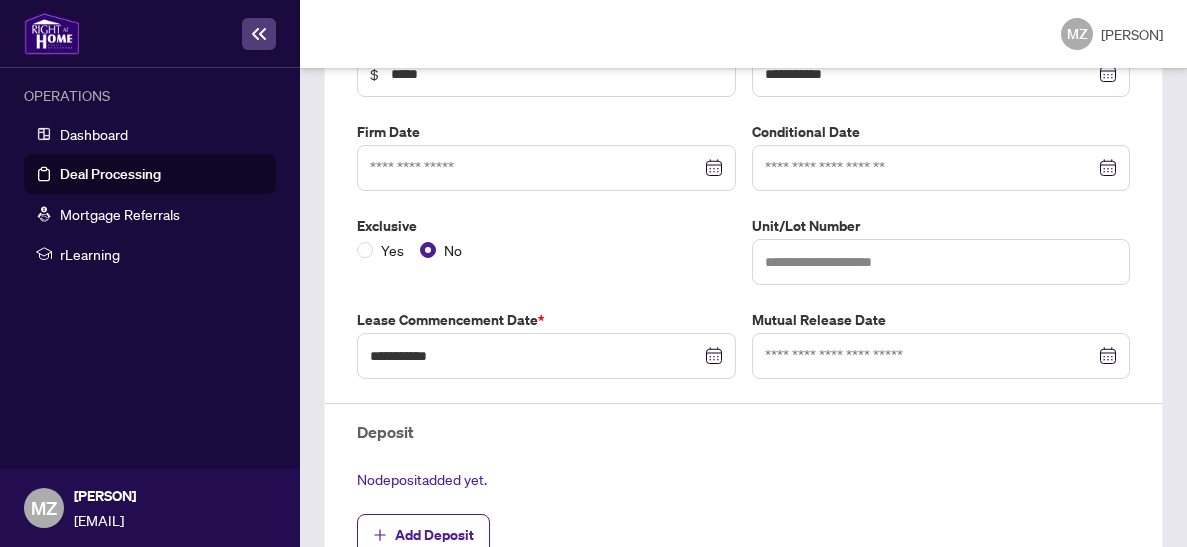 type on "**********" 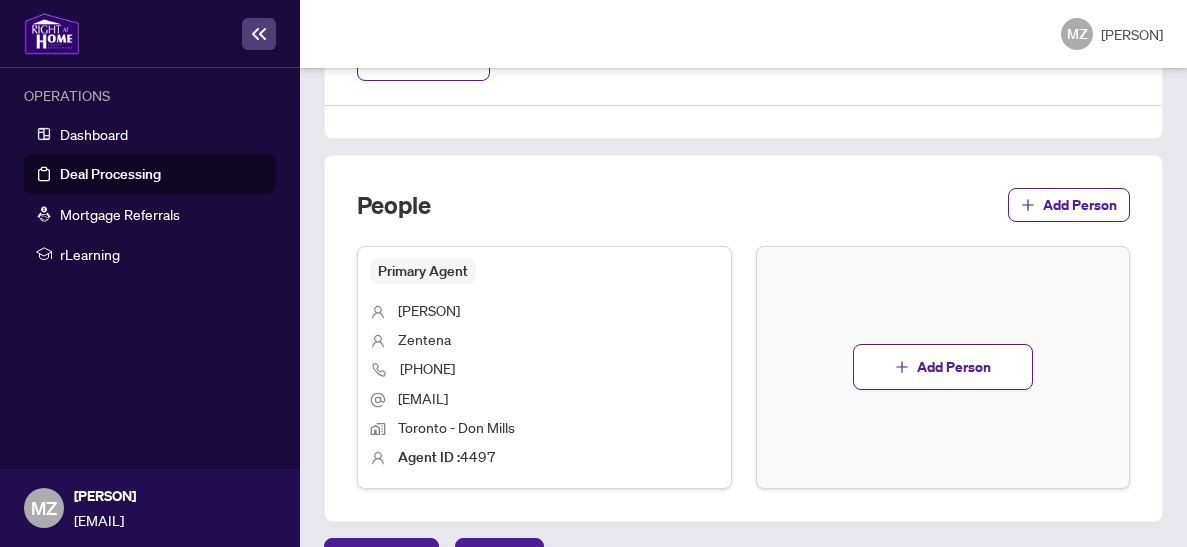 scroll, scrollTop: 954, scrollLeft: 0, axis: vertical 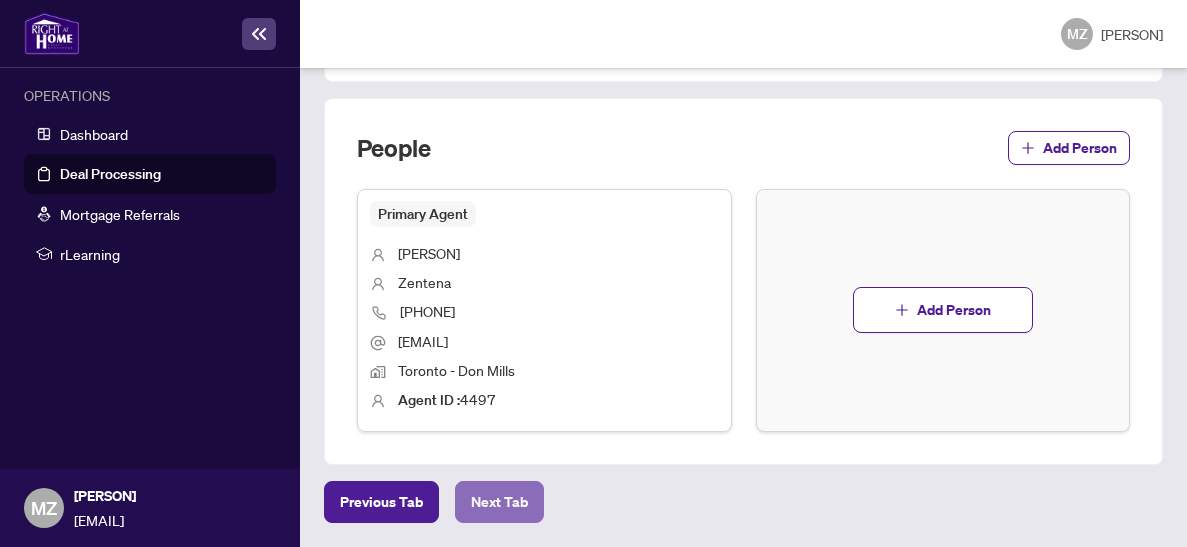 click on "Next Tab" at bounding box center (499, 502) 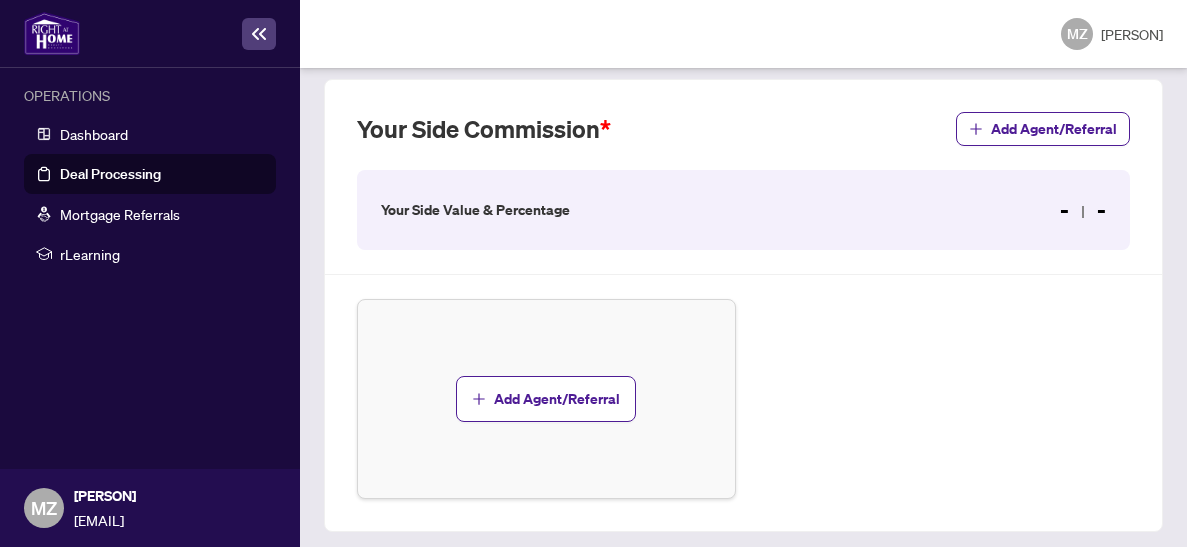 scroll, scrollTop: 592, scrollLeft: 0, axis: vertical 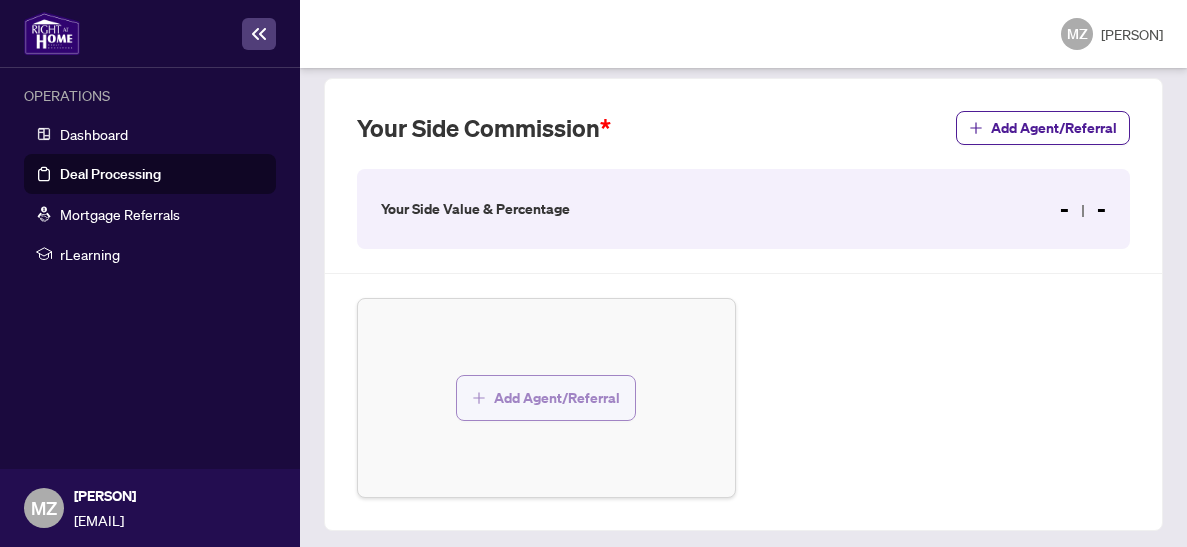 click on "Add Agent/Referral" at bounding box center (557, 398) 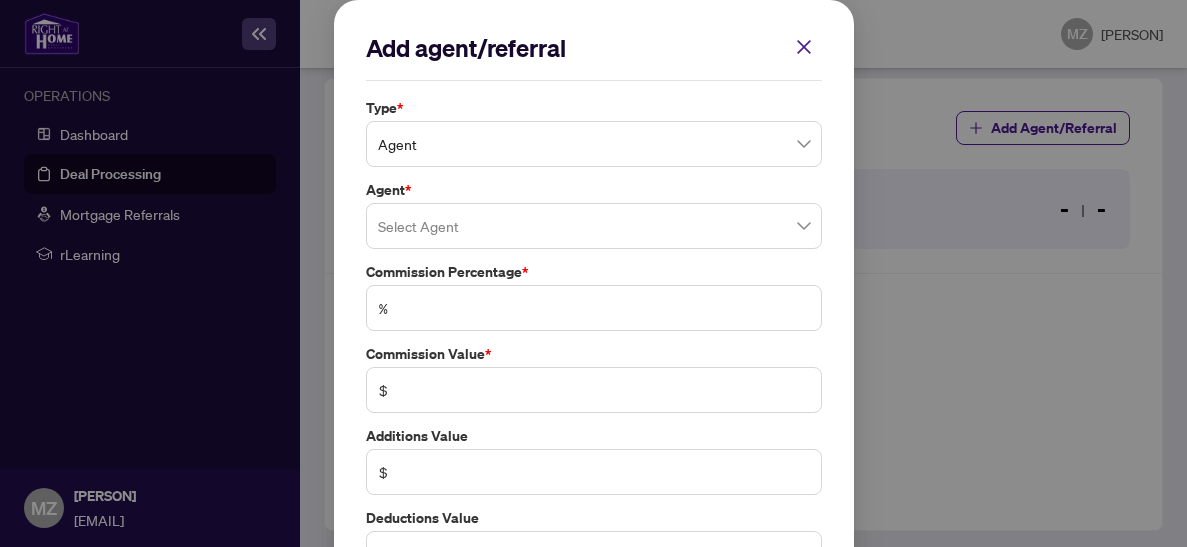 click on "Agent" at bounding box center [594, 144] 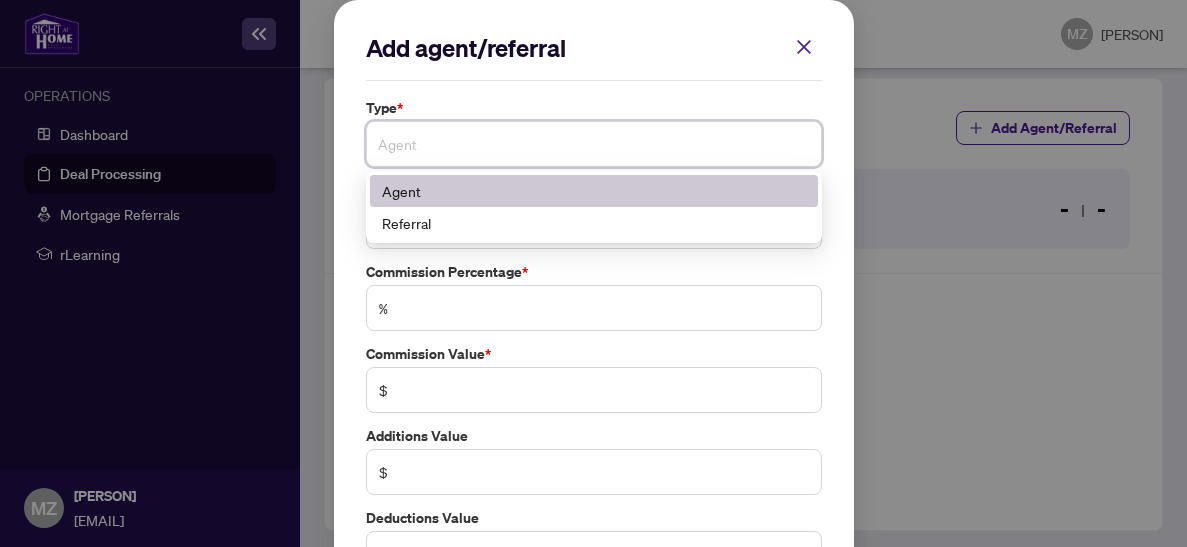 click on "Agent" at bounding box center (594, 191) 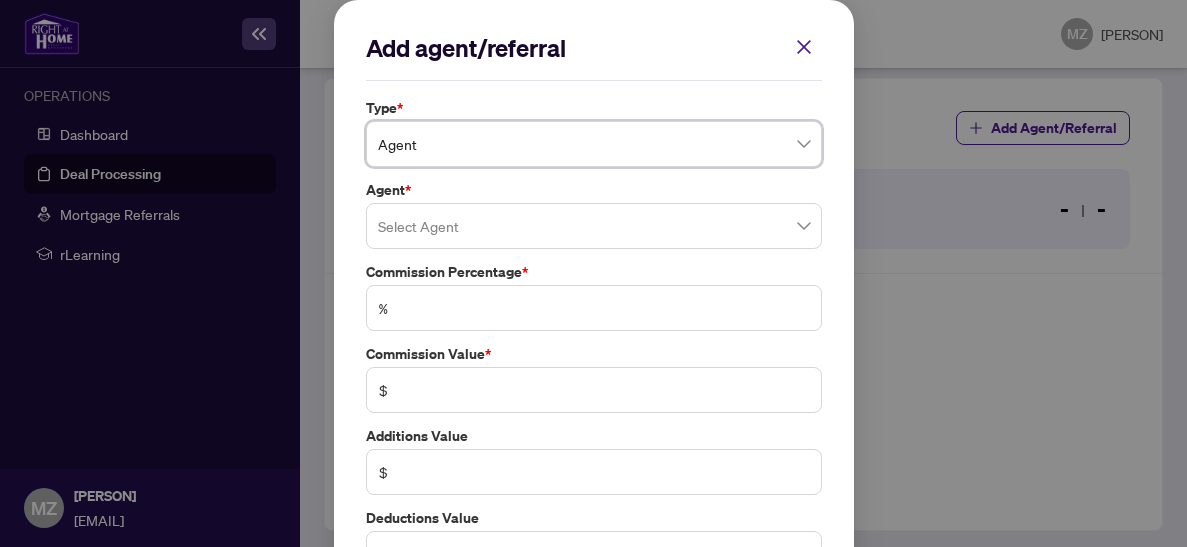 click at bounding box center (594, 226) 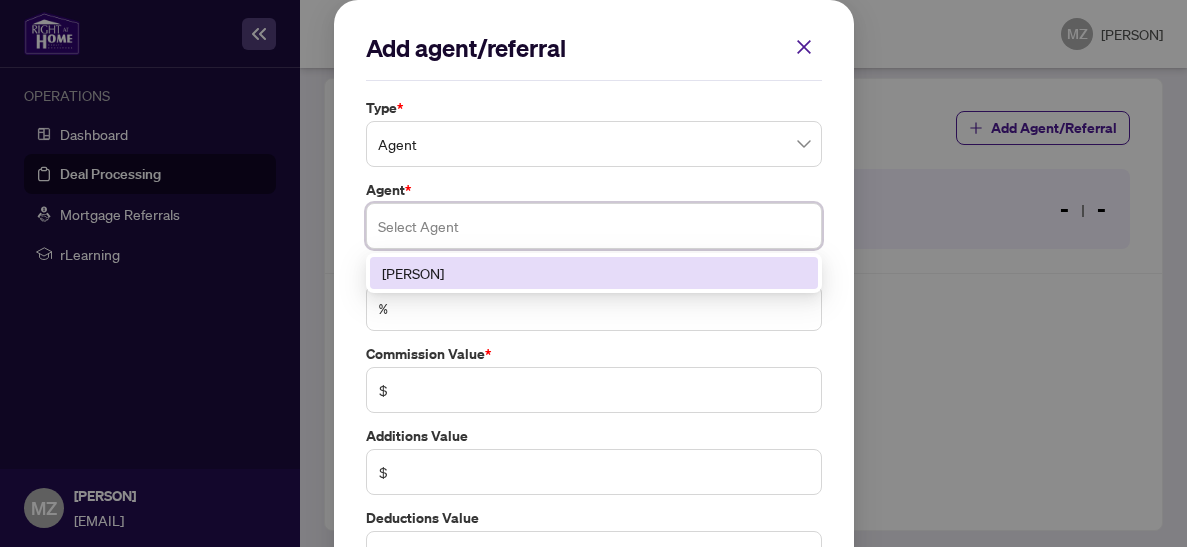 click on "[PERSON]" at bounding box center [594, 273] 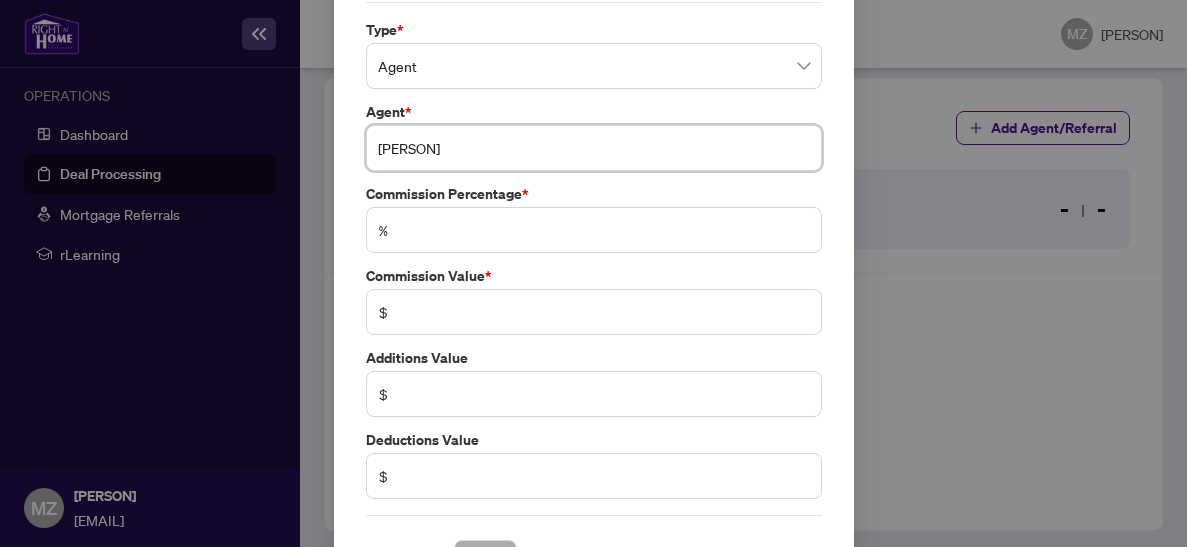 scroll, scrollTop: 143, scrollLeft: 0, axis: vertical 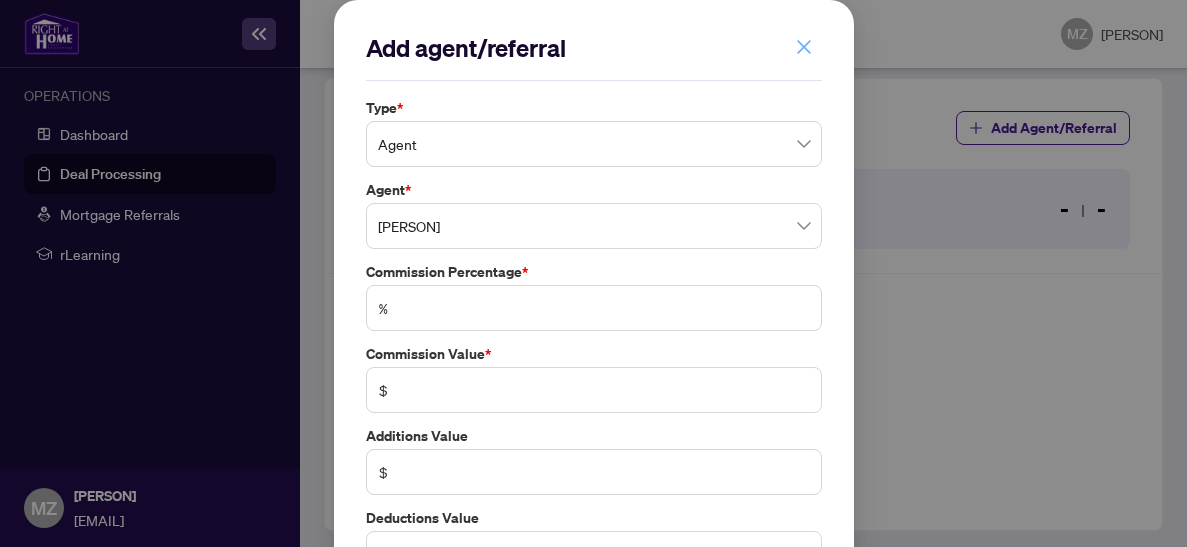 click 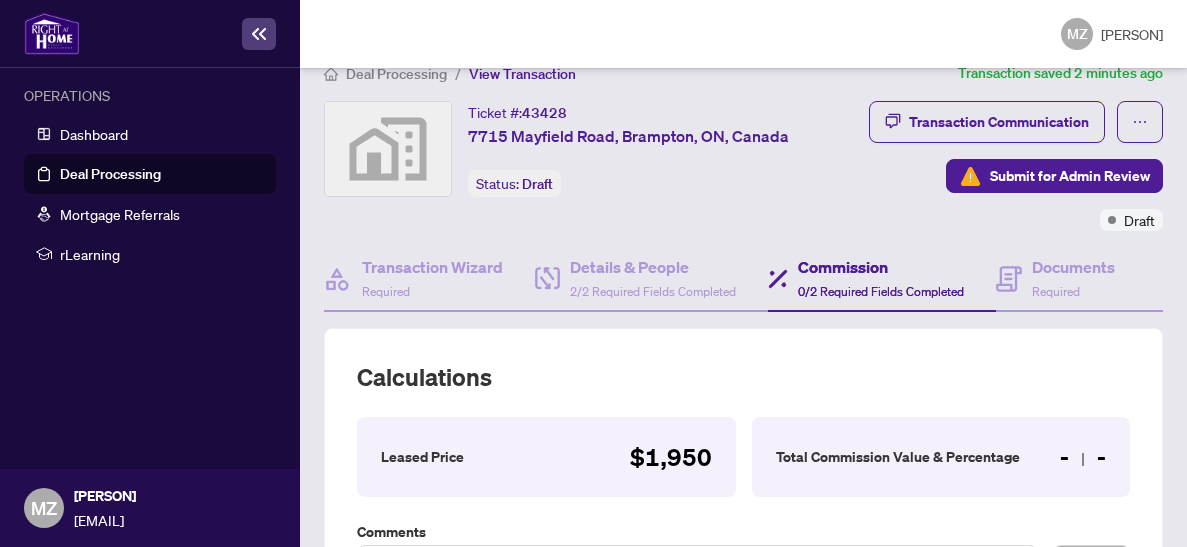 scroll, scrollTop: 0, scrollLeft: 0, axis: both 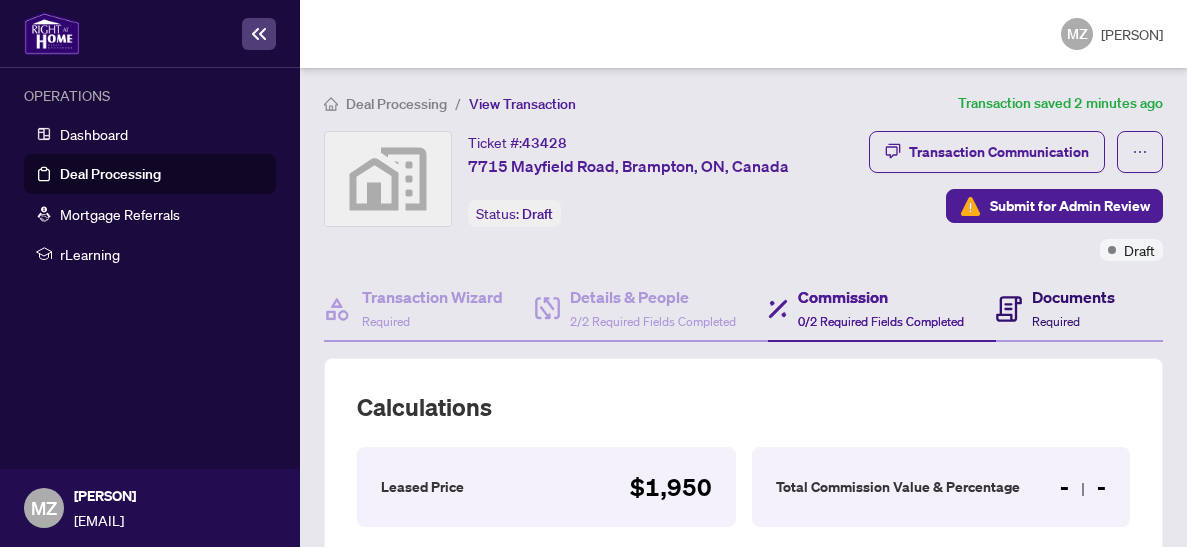click on "Required" at bounding box center [1056, 321] 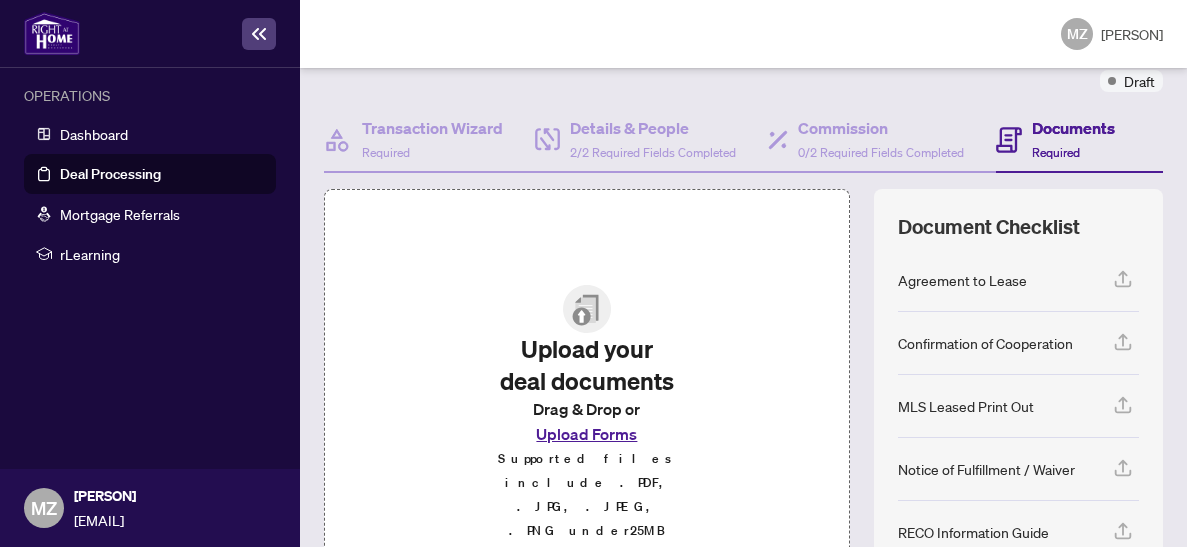 scroll, scrollTop: 185, scrollLeft: 0, axis: vertical 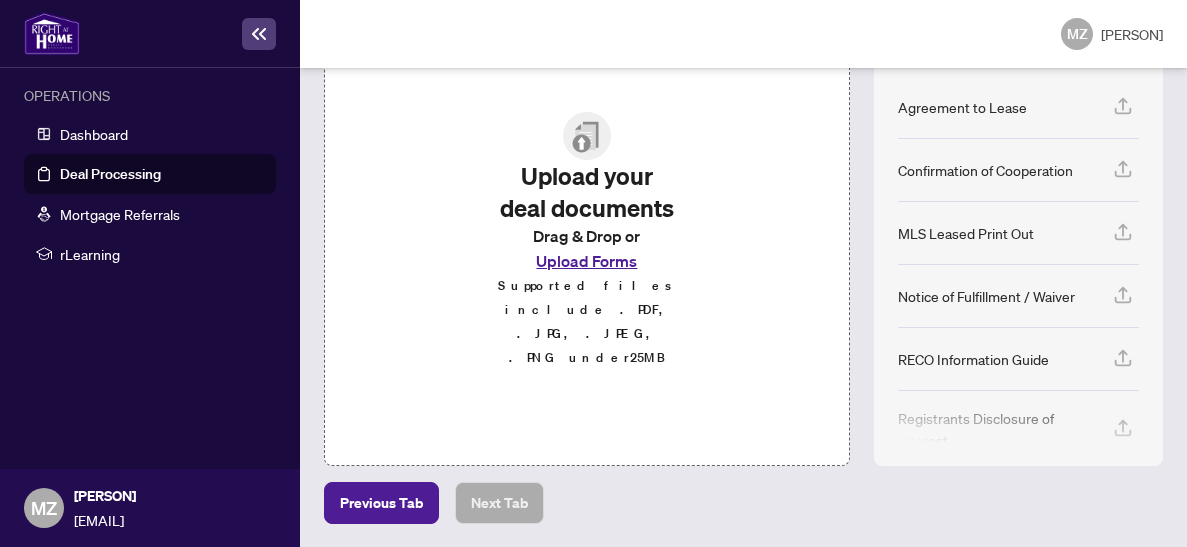 click on "Upload Forms" at bounding box center [586, 261] 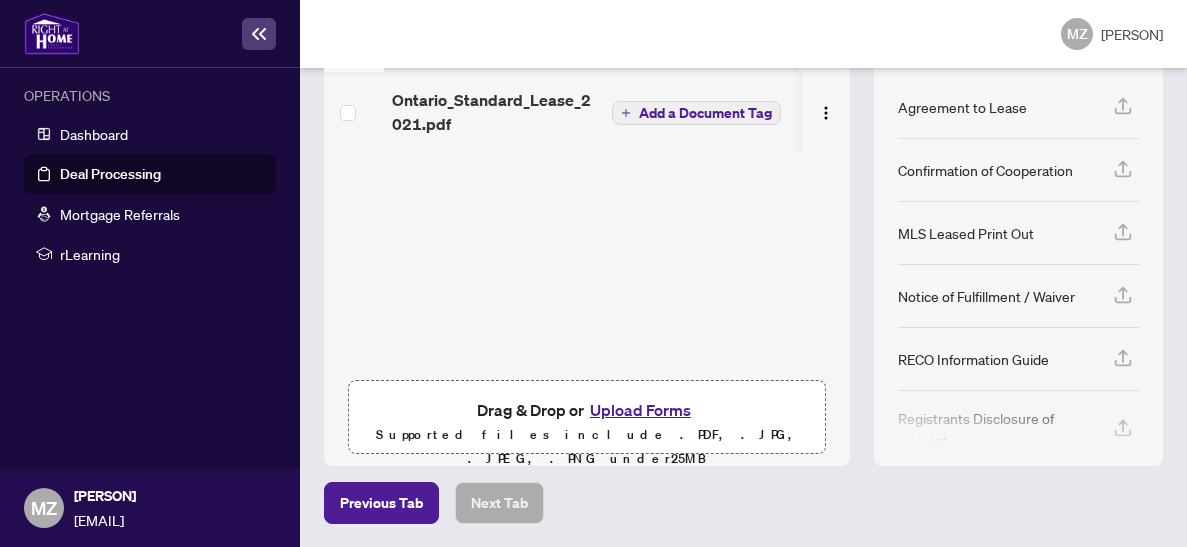 click on "Supported files include   .PDF, .JPG, .JPEG, .PNG   under  25 MB" at bounding box center (587, 447) 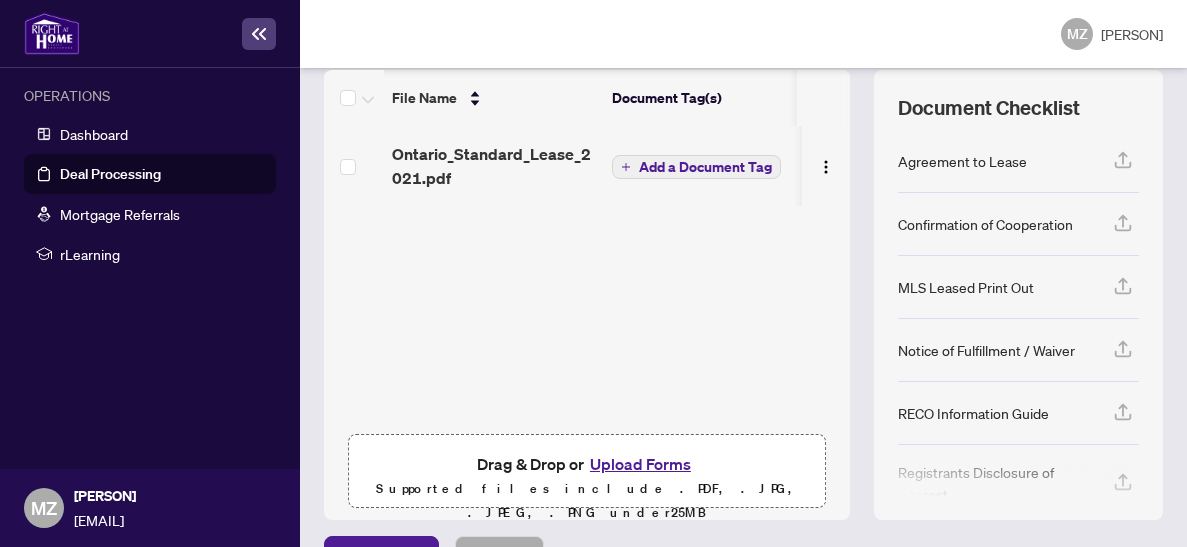 scroll, scrollTop: 289, scrollLeft: 0, axis: vertical 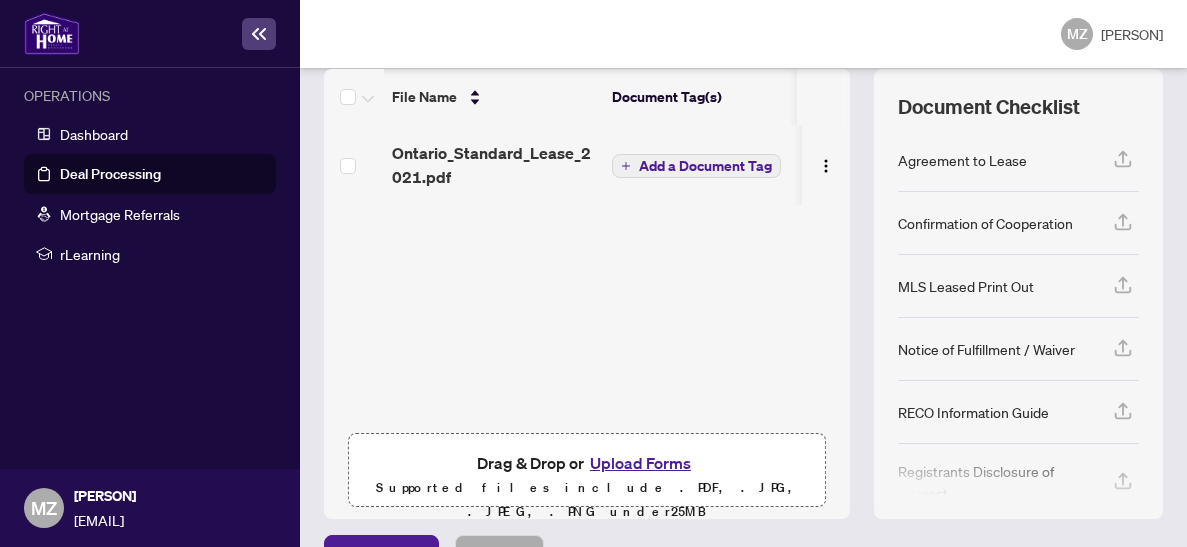 click on "Upload Forms" at bounding box center [640, 463] 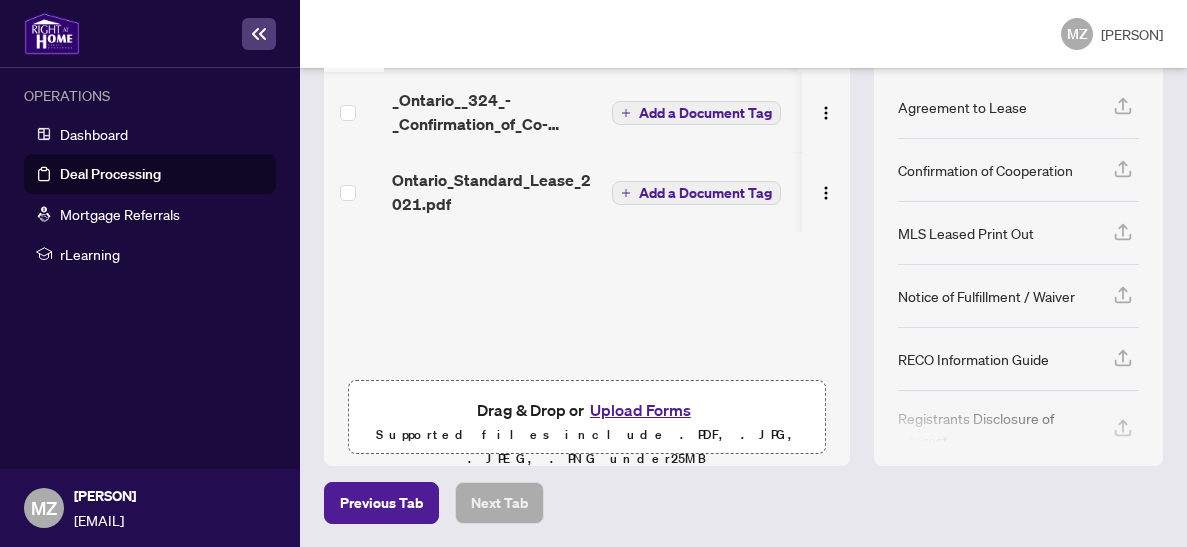 scroll, scrollTop: 338, scrollLeft: 0, axis: vertical 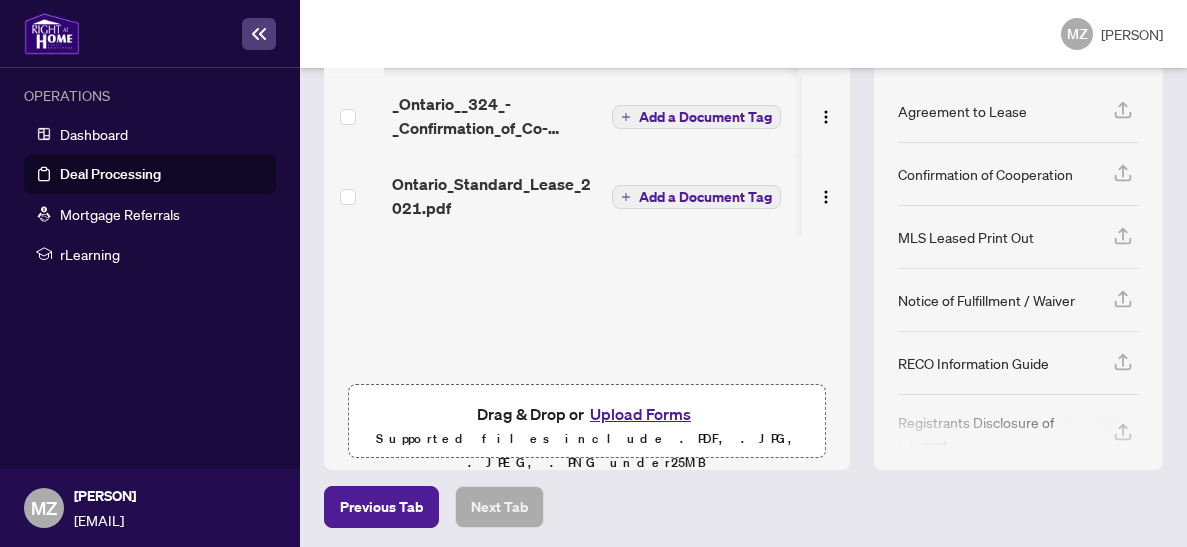 click on "Upload Forms" at bounding box center [640, 414] 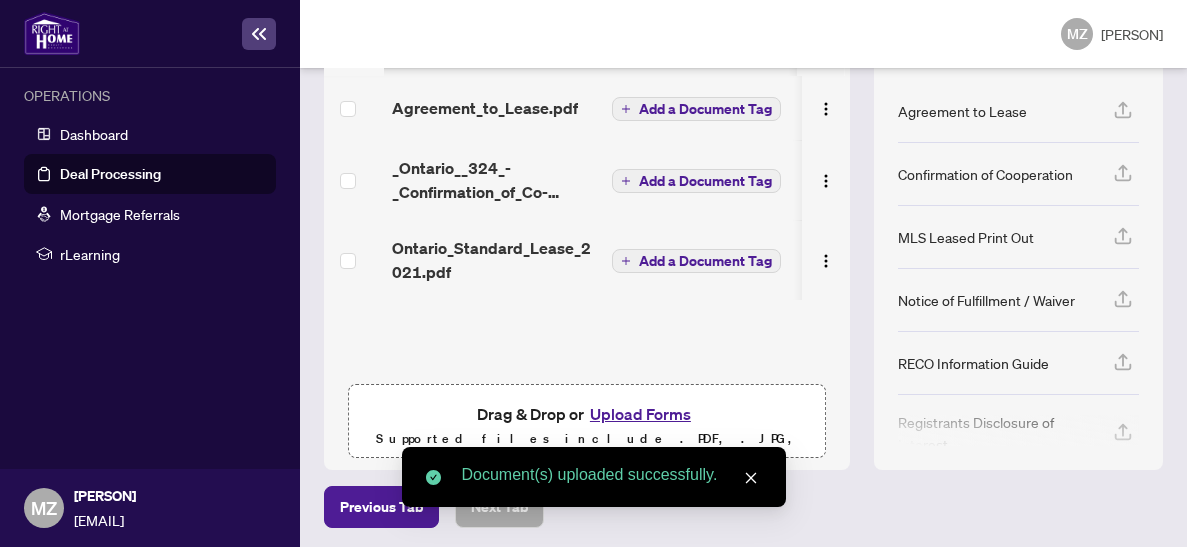 click on "Upload Forms" at bounding box center [640, 414] 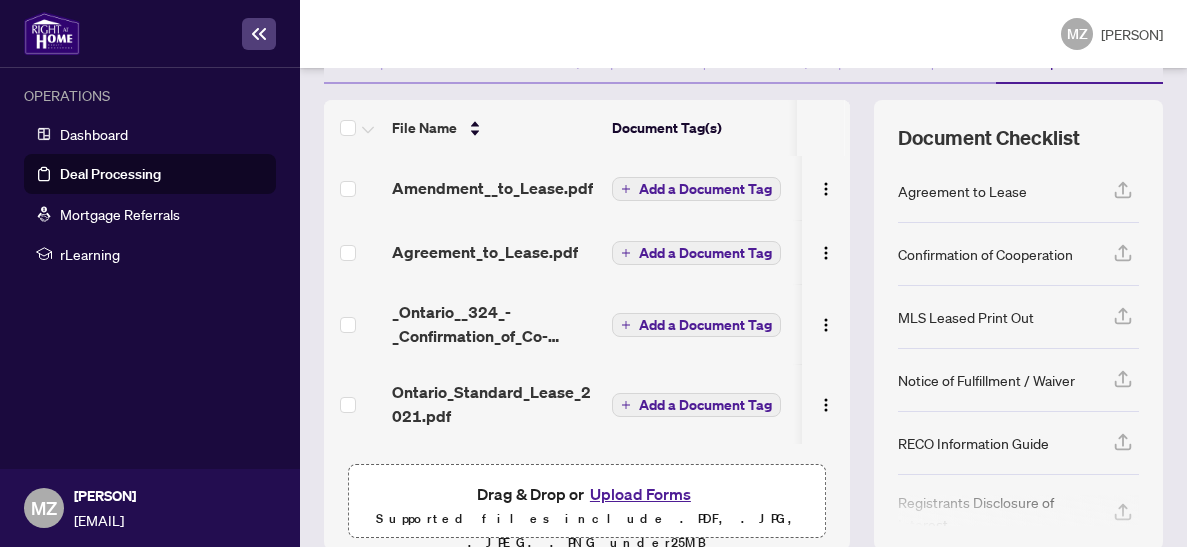 scroll, scrollTop: 254, scrollLeft: 0, axis: vertical 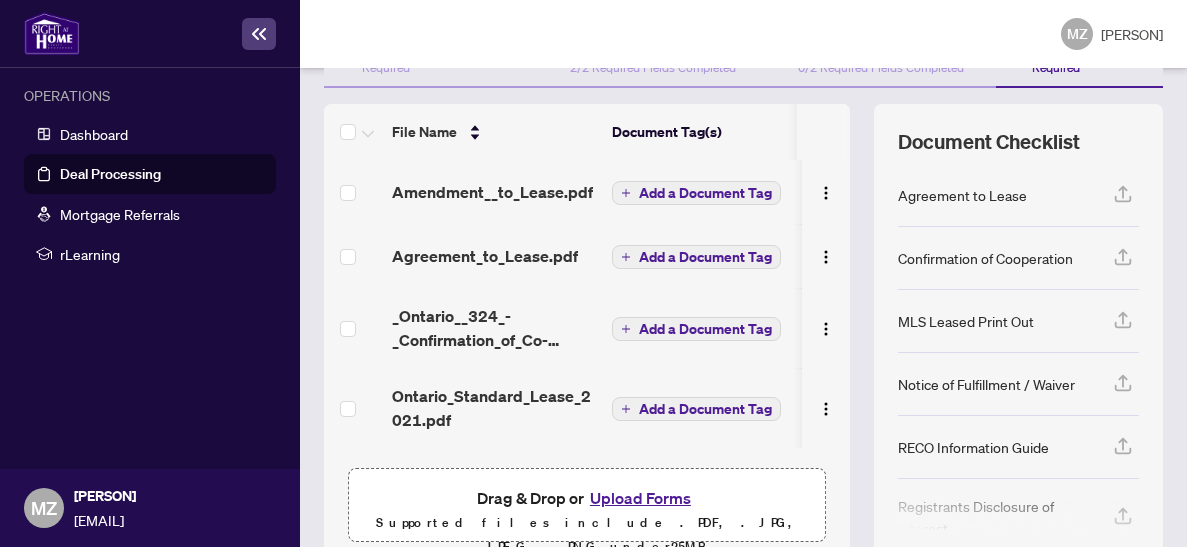 click on "Amendment__to_Lease.pdf" at bounding box center [492, 192] 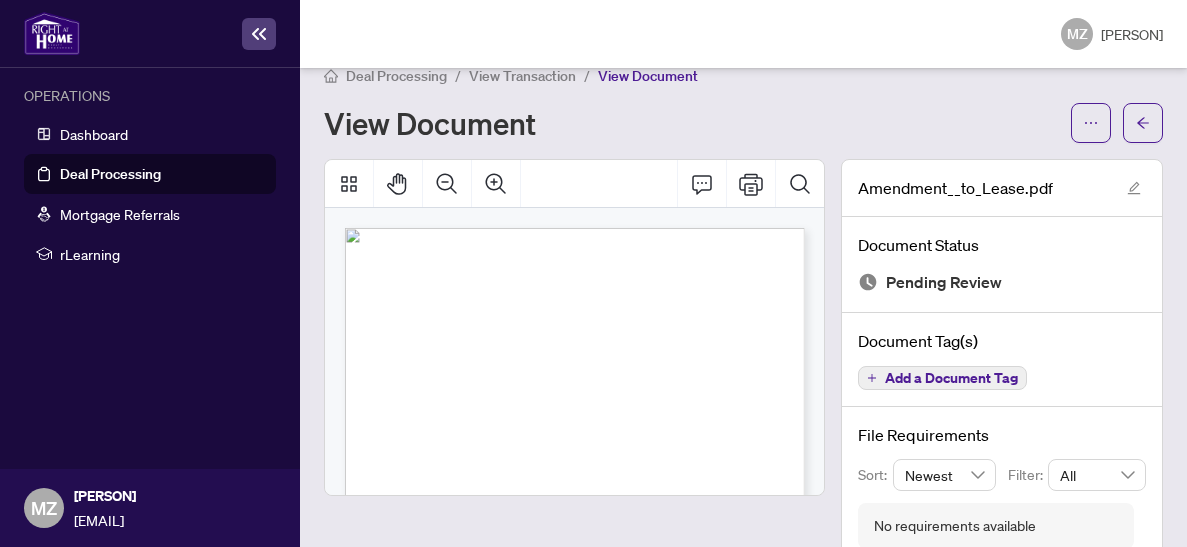 scroll, scrollTop: 0, scrollLeft: 0, axis: both 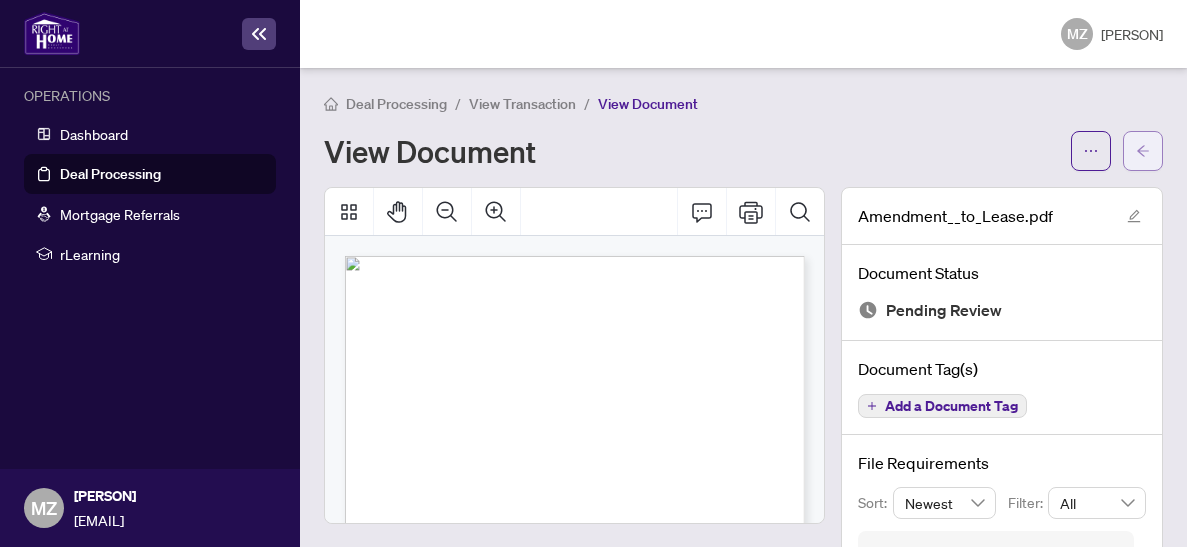 click 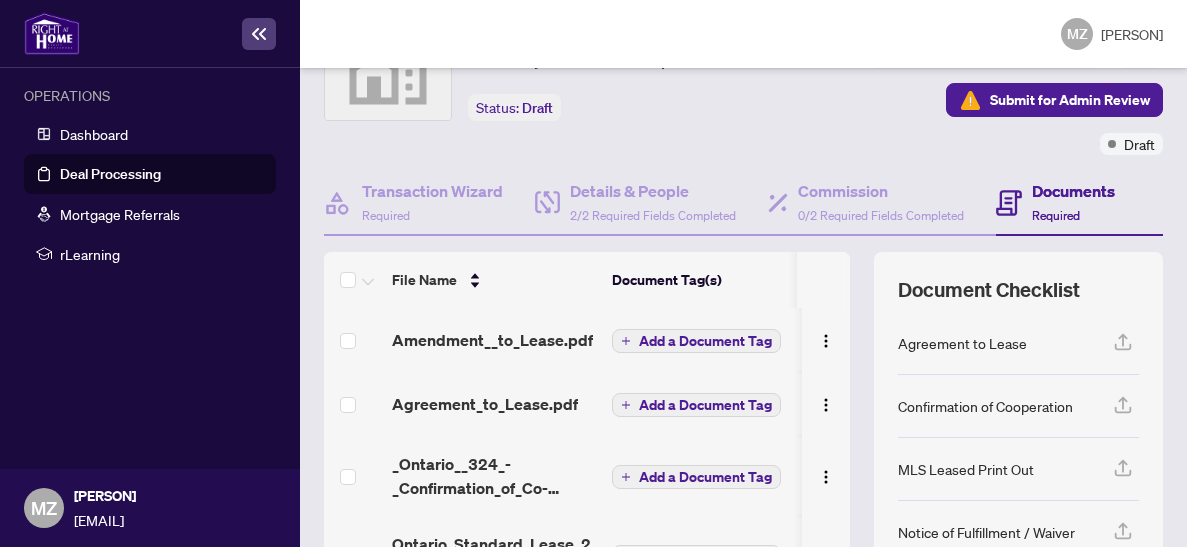 scroll, scrollTop: 134, scrollLeft: 0, axis: vertical 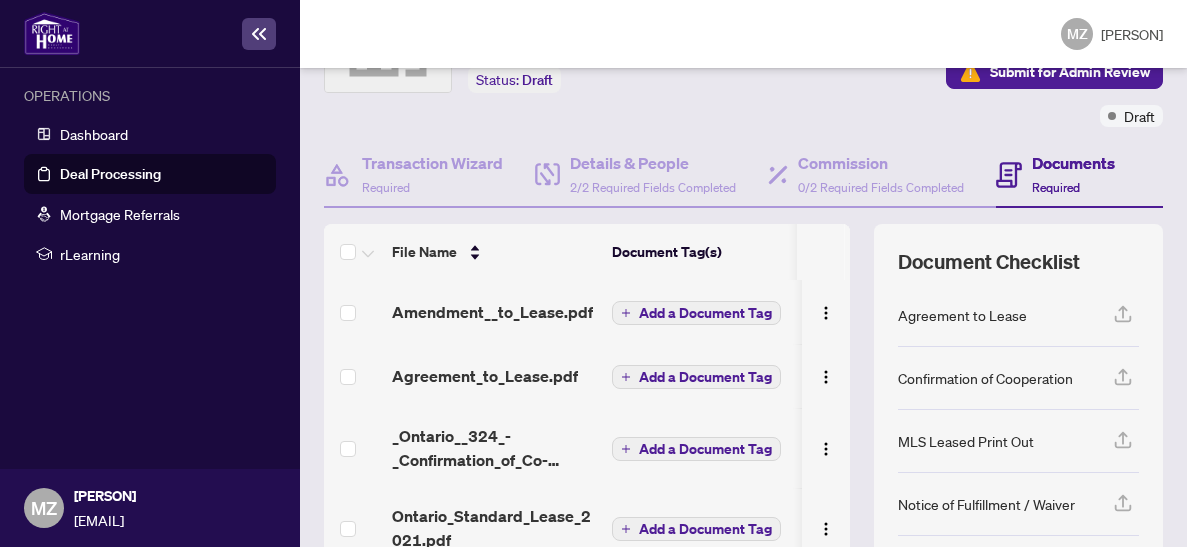 click on "Agreement_to_Lease.pdf" at bounding box center (494, 376) 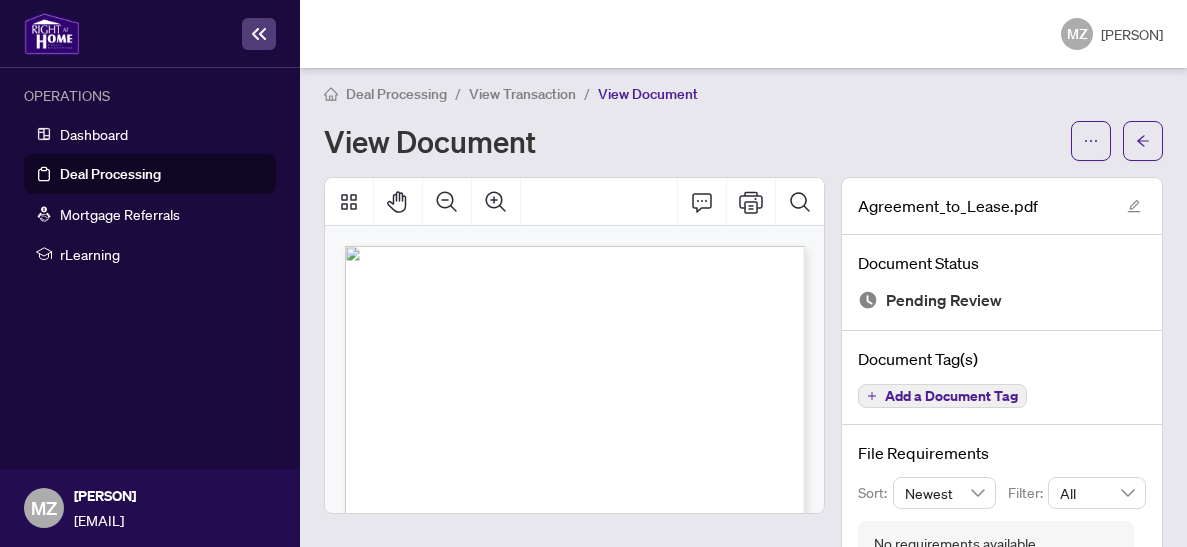 scroll, scrollTop: 0, scrollLeft: 0, axis: both 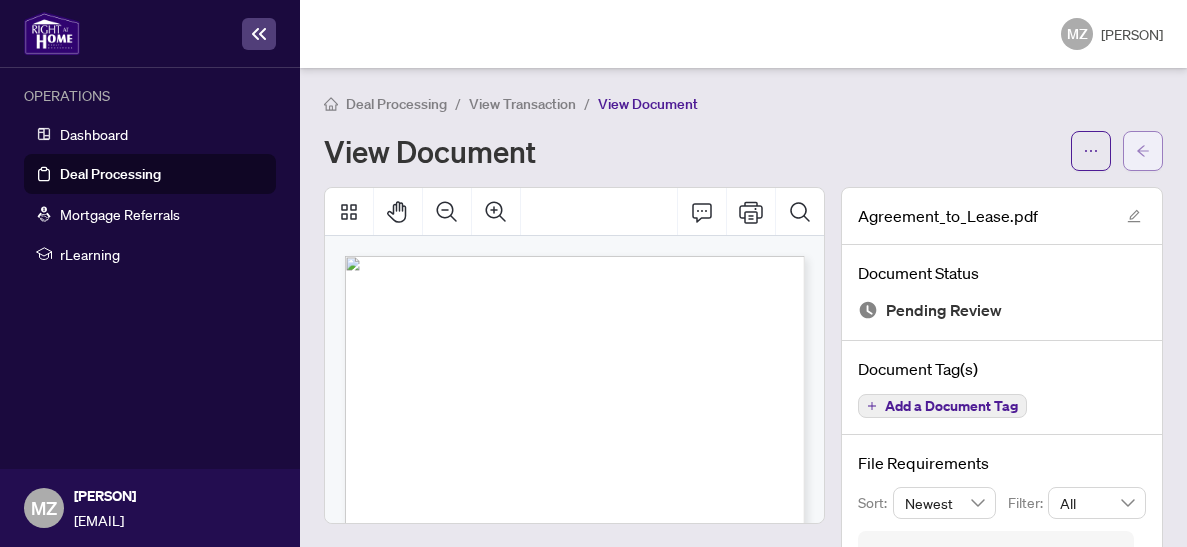 click 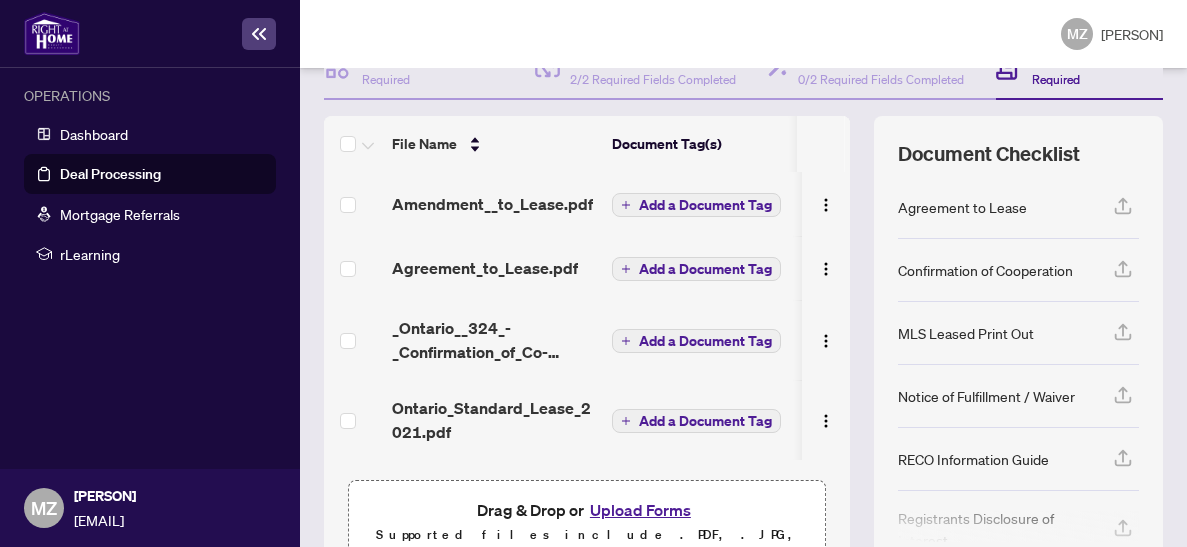 scroll, scrollTop: 245, scrollLeft: 0, axis: vertical 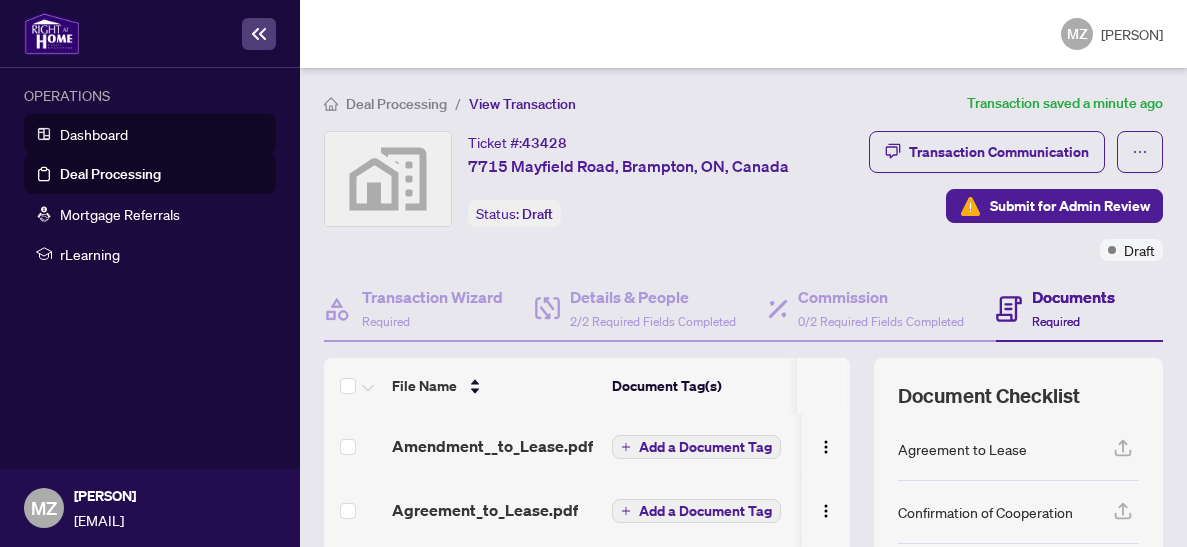 click on "Dashboard" at bounding box center [94, 134] 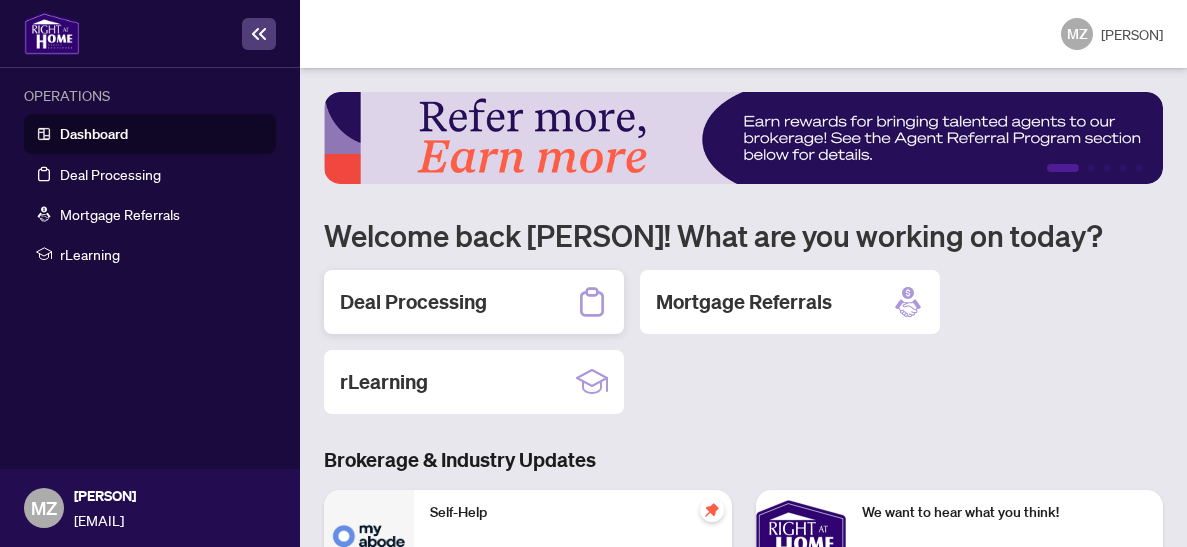 click on "Deal Processing" at bounding box center [413, 302] 